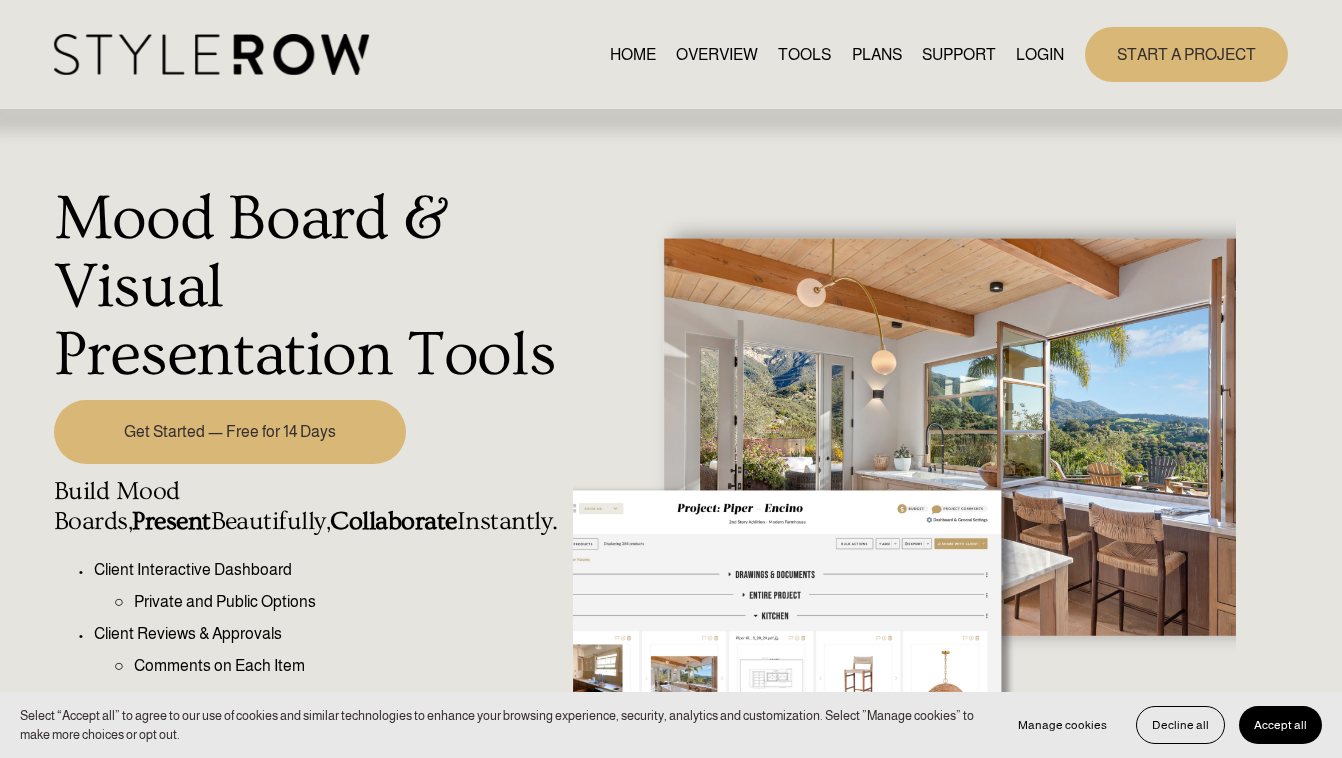 scroll, scrollTop: 0, scrollLeft: 0, axis: both 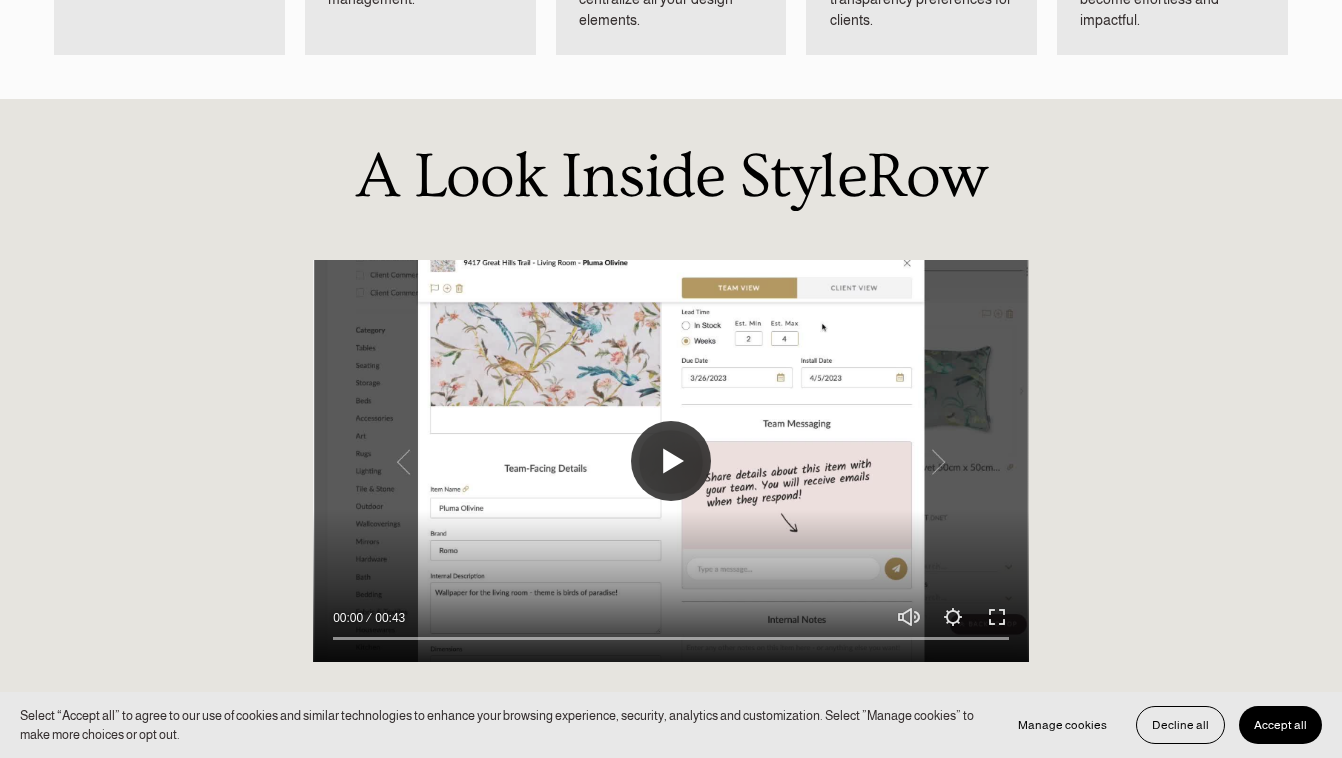 click on "Play" at bounding box center (671, 461) 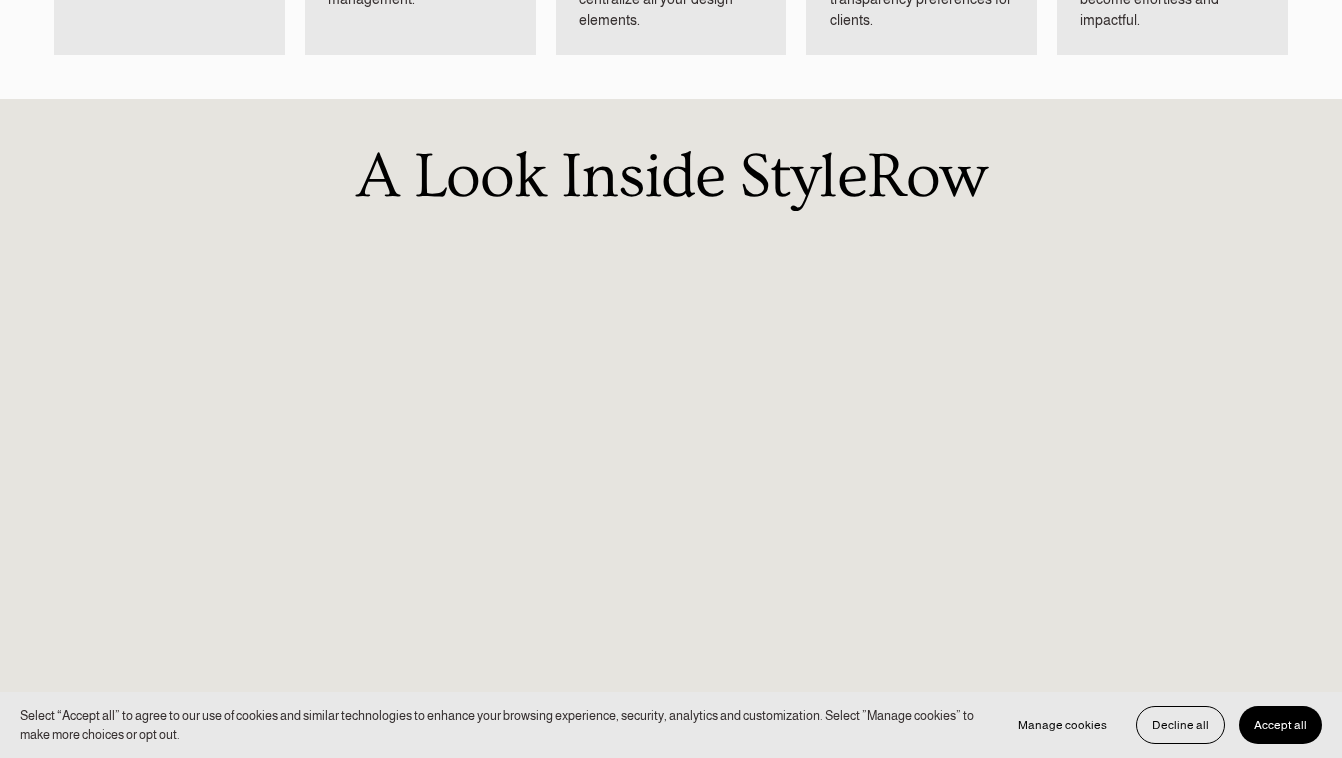 scroll, scrollTop: 1431, scrollLeft: 0, axis: vertical 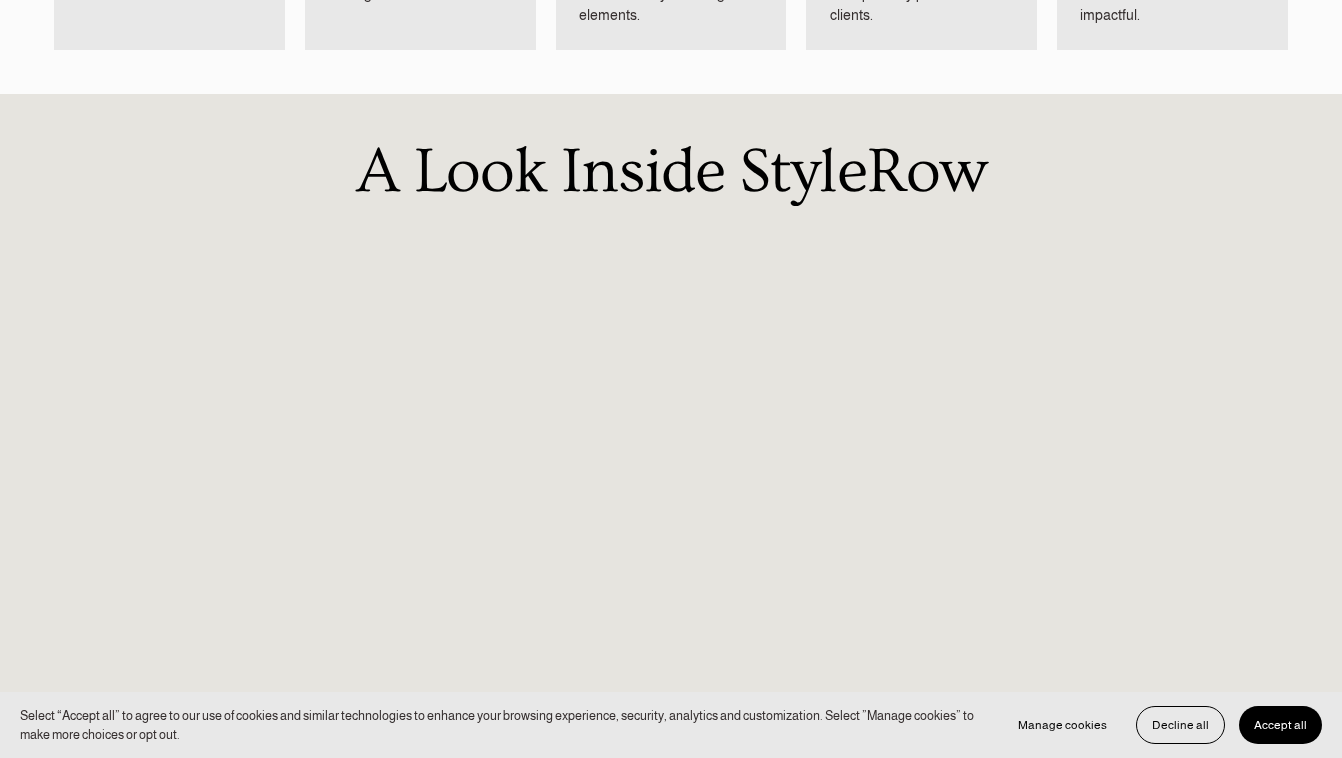 type on "100" 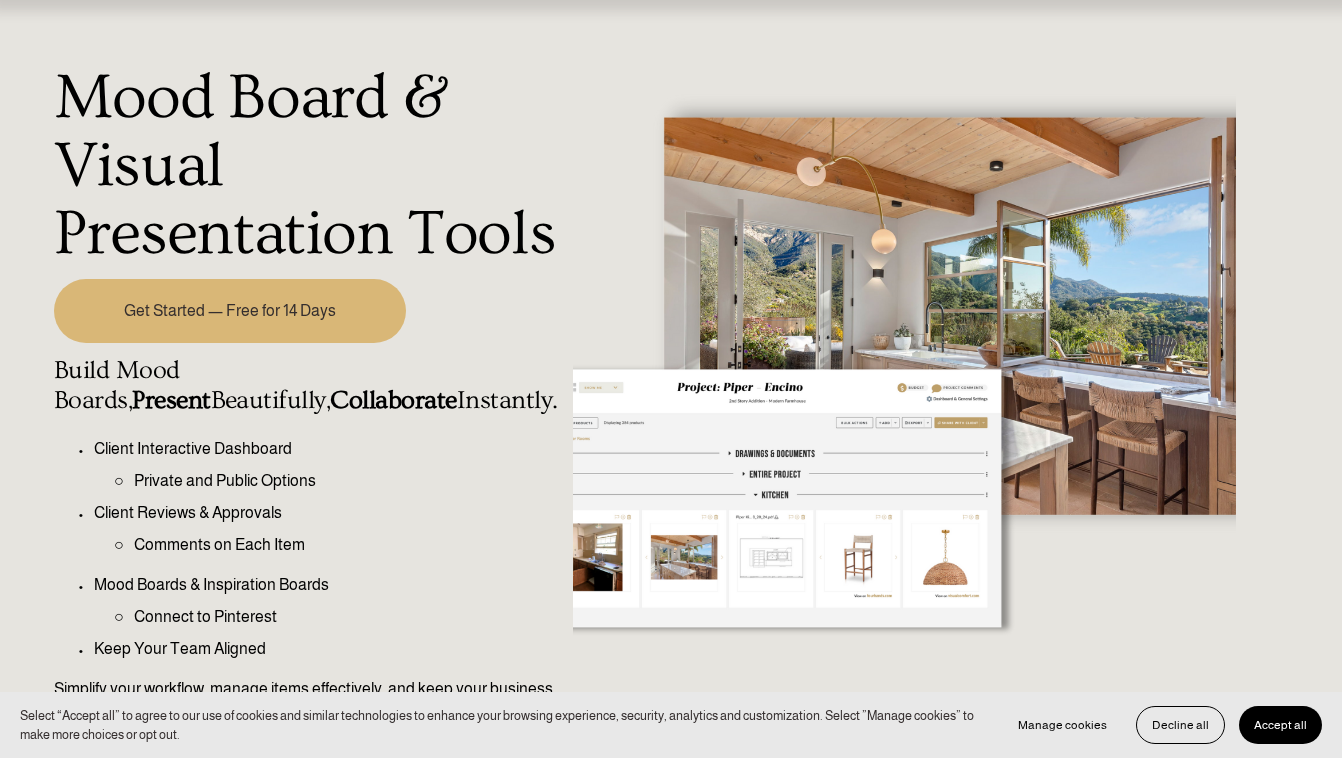 scroll, scrollTop: 125, scrollLeft: 0, axis: vertical 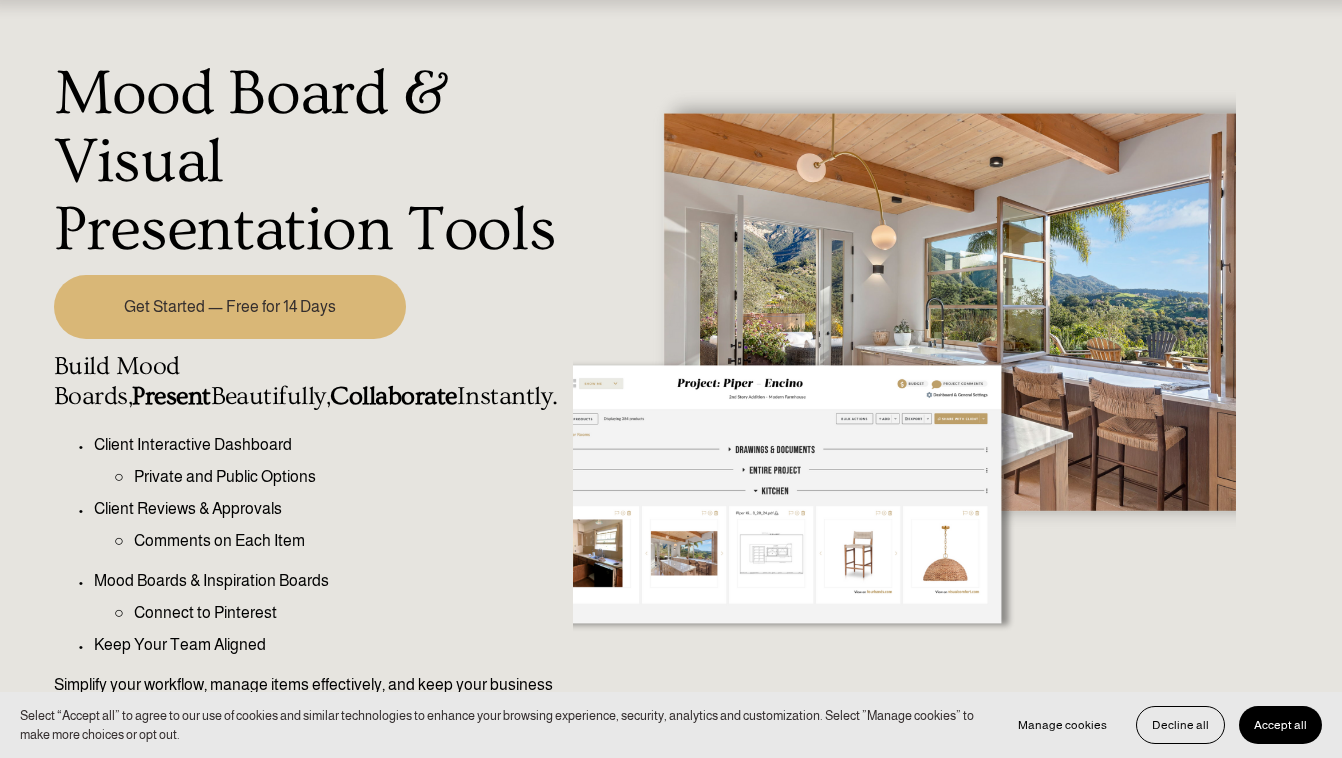 click on "Get Started — Free for 14 Days" at bounding box center (230, 307) 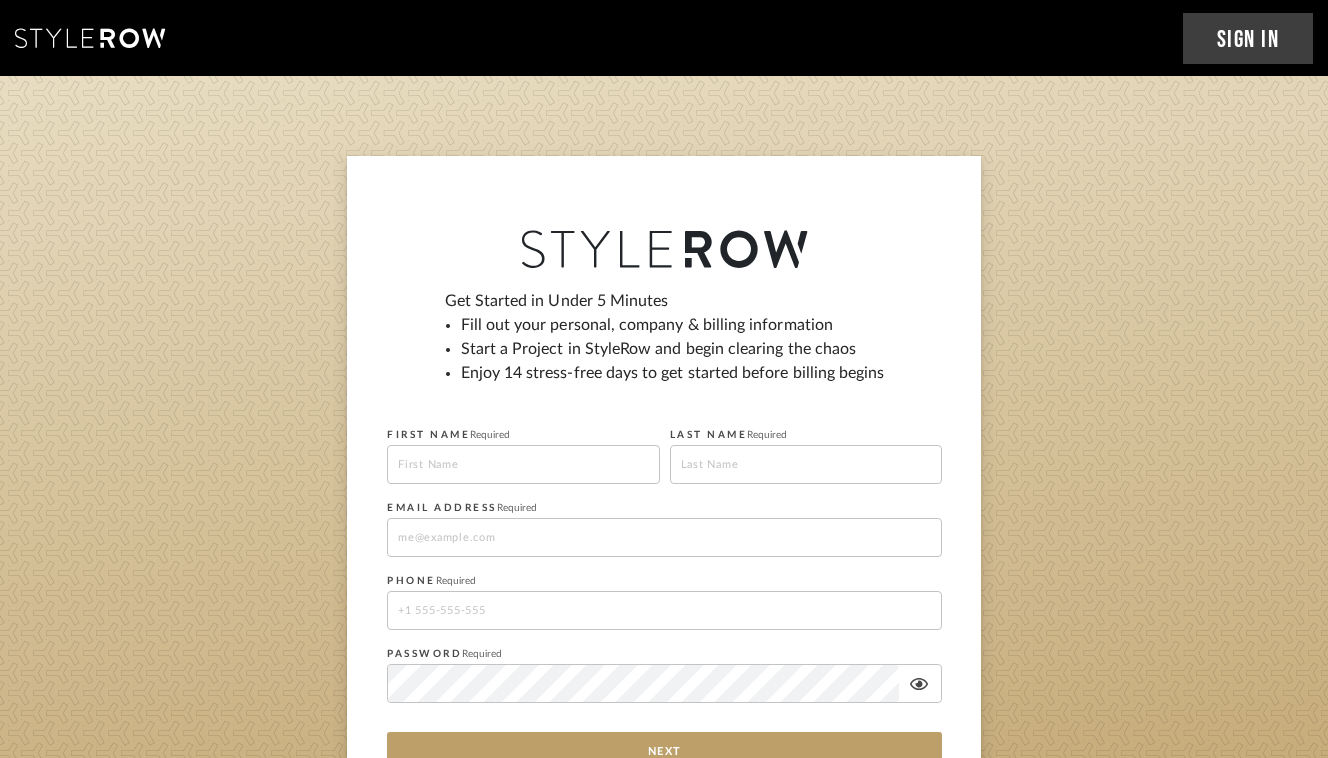 scroll, scrollTop: 0, scrollLeft: 0, axis: both 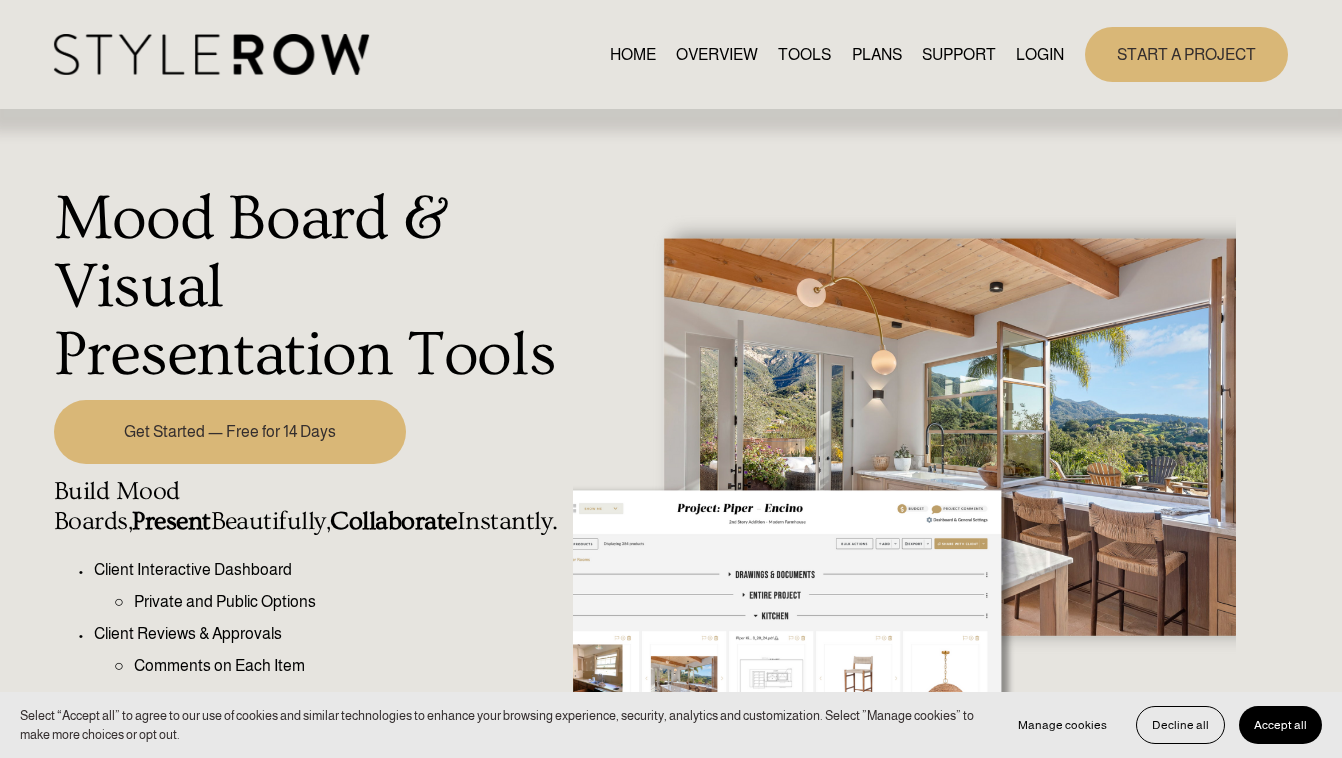 click on "Get Started — Free for 14 Days" at bounding box center (230, 432) 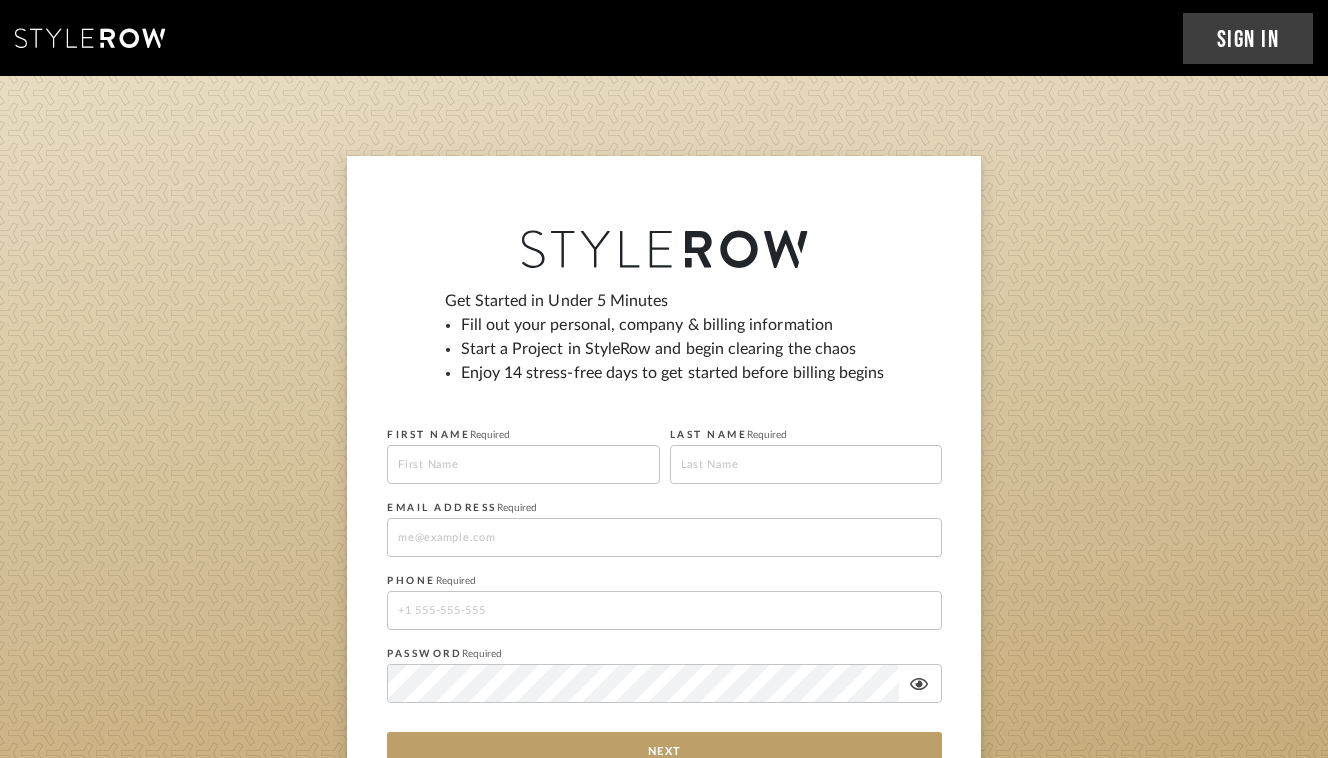 scroll, scrollTop: 0, scrollLeft: 0, axis: both 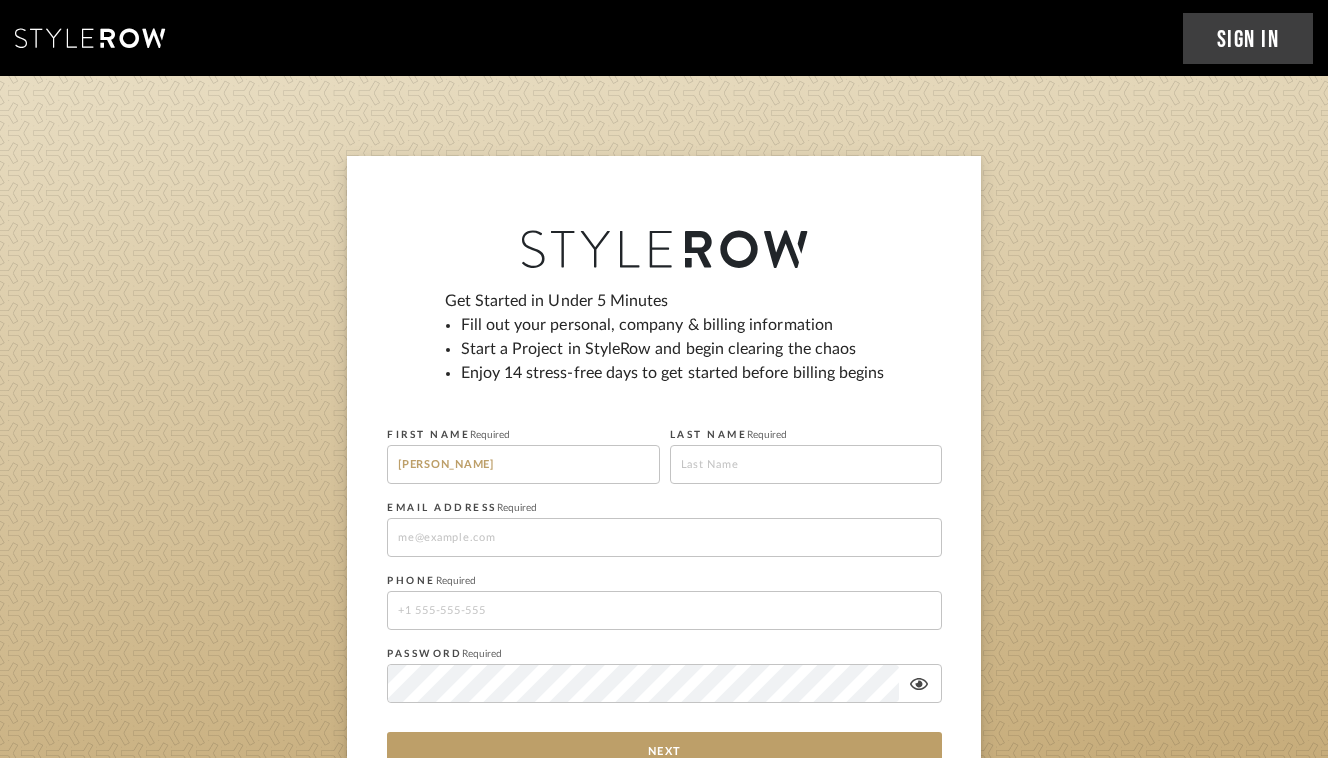 type on "King-Brown" 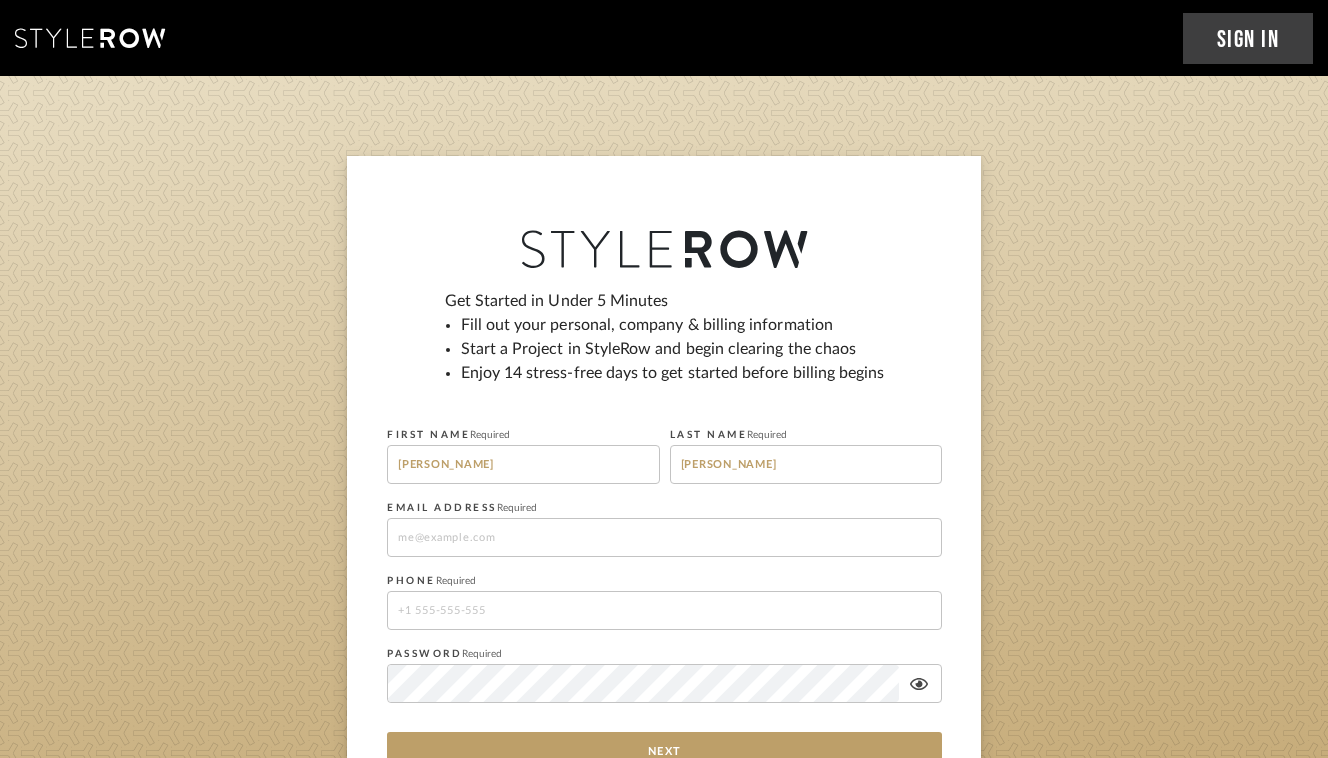 type on "tarakb1@hotmail.com" 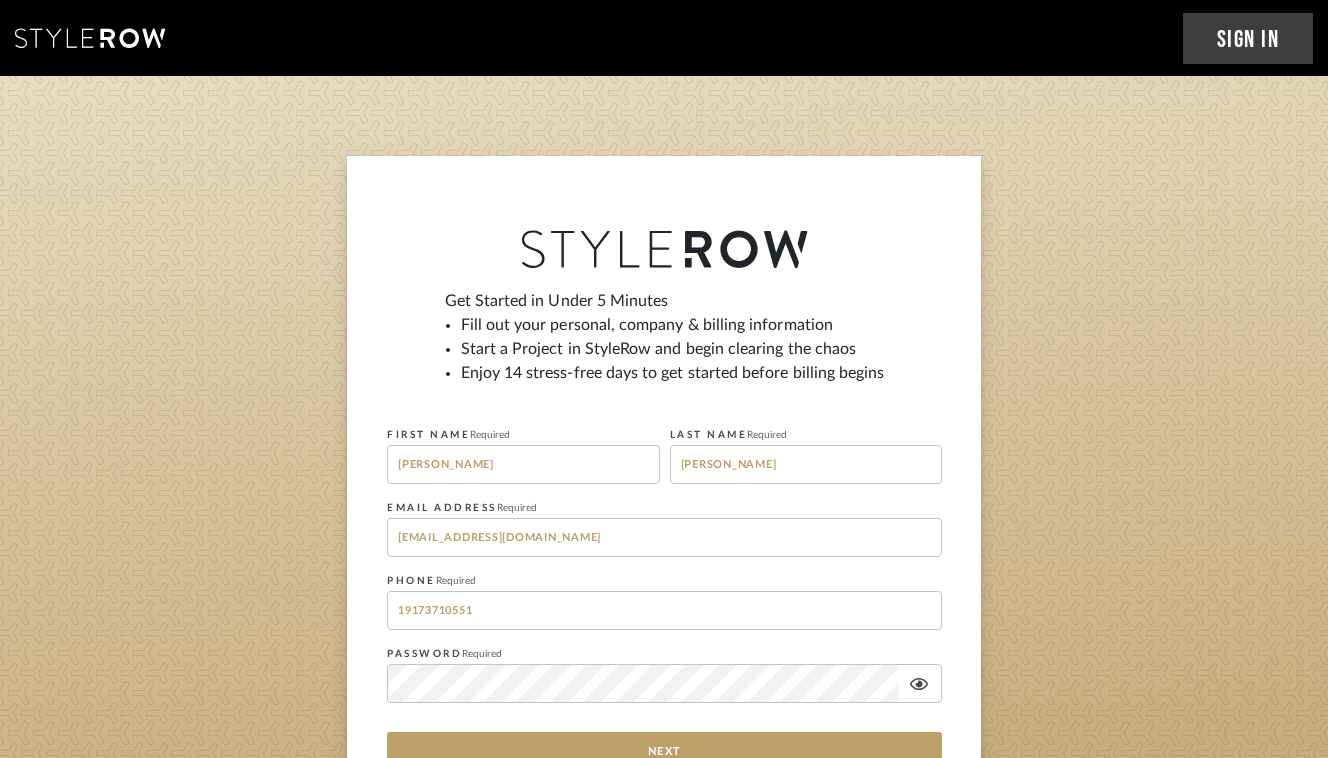 drag, startPoint x: 619, startPoint y: 542, endPoint x: 617, endPoint y: 553, distance: 11.18034 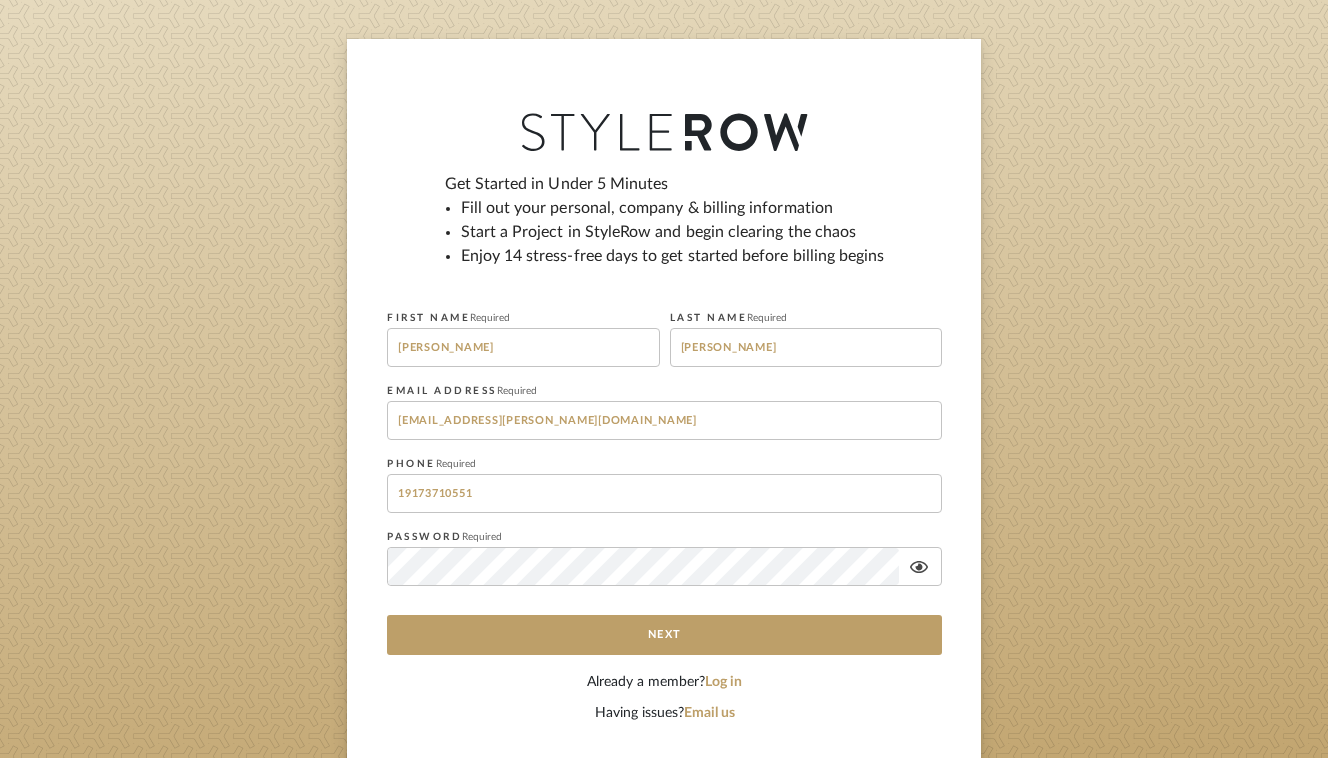 scroll, scrollTop: 150, scrollLeft: 0, axis: vertical 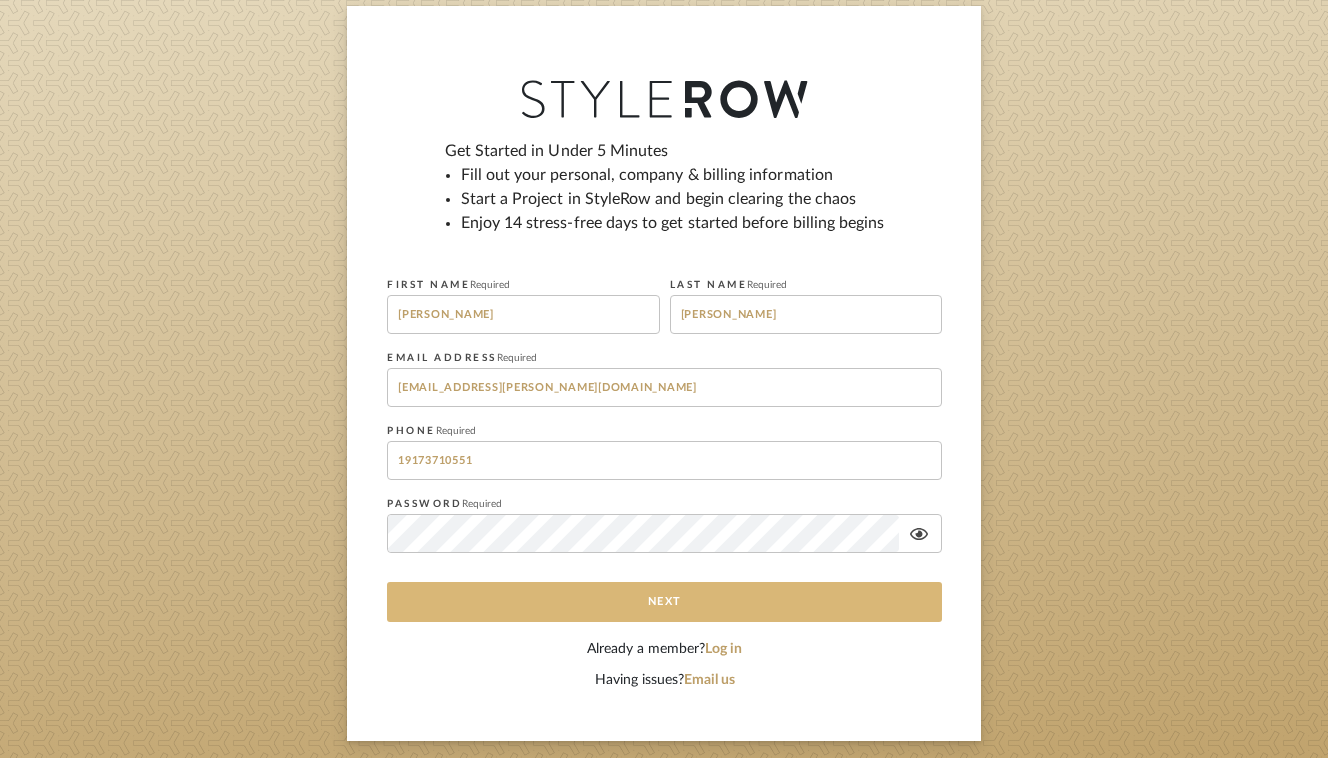 click on "Next" at bounding box center (664, 602) 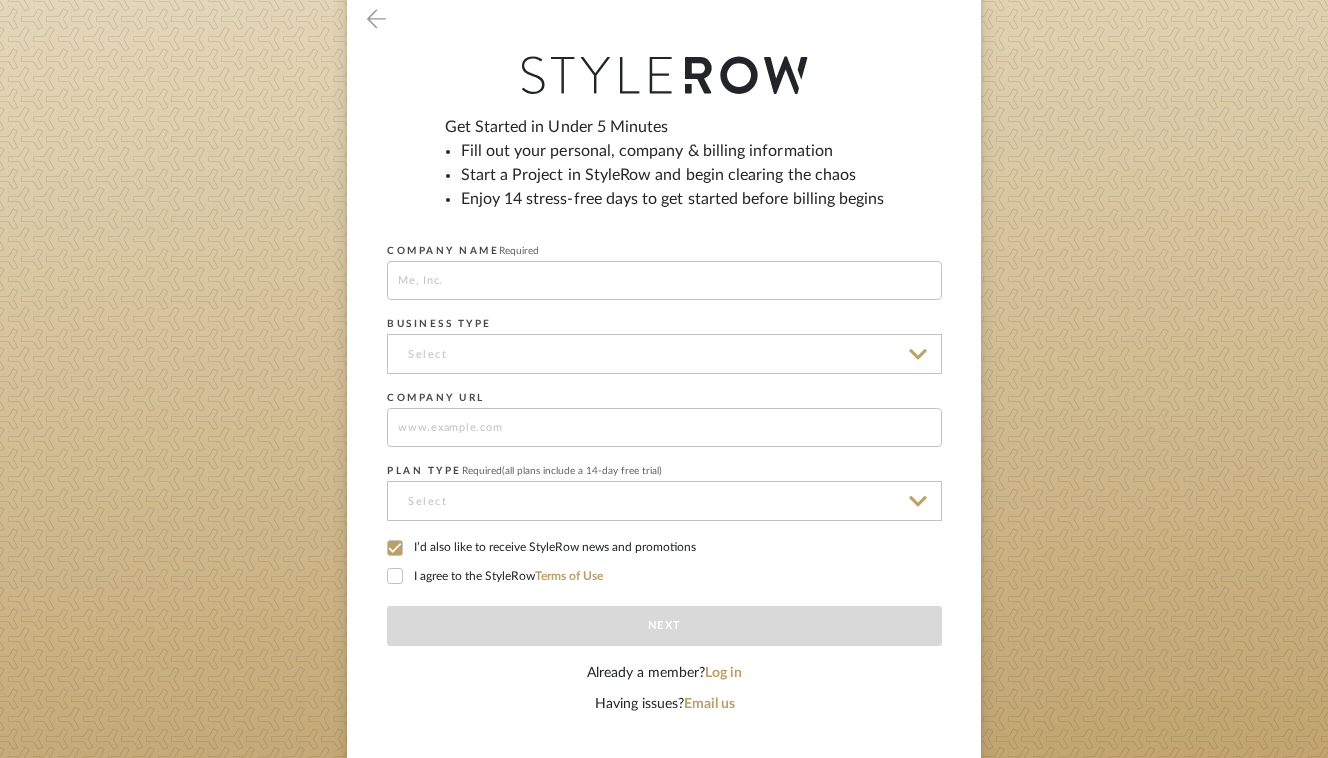 scroll, scrollTop: 187, scrollLeft: 0, axis: vertical 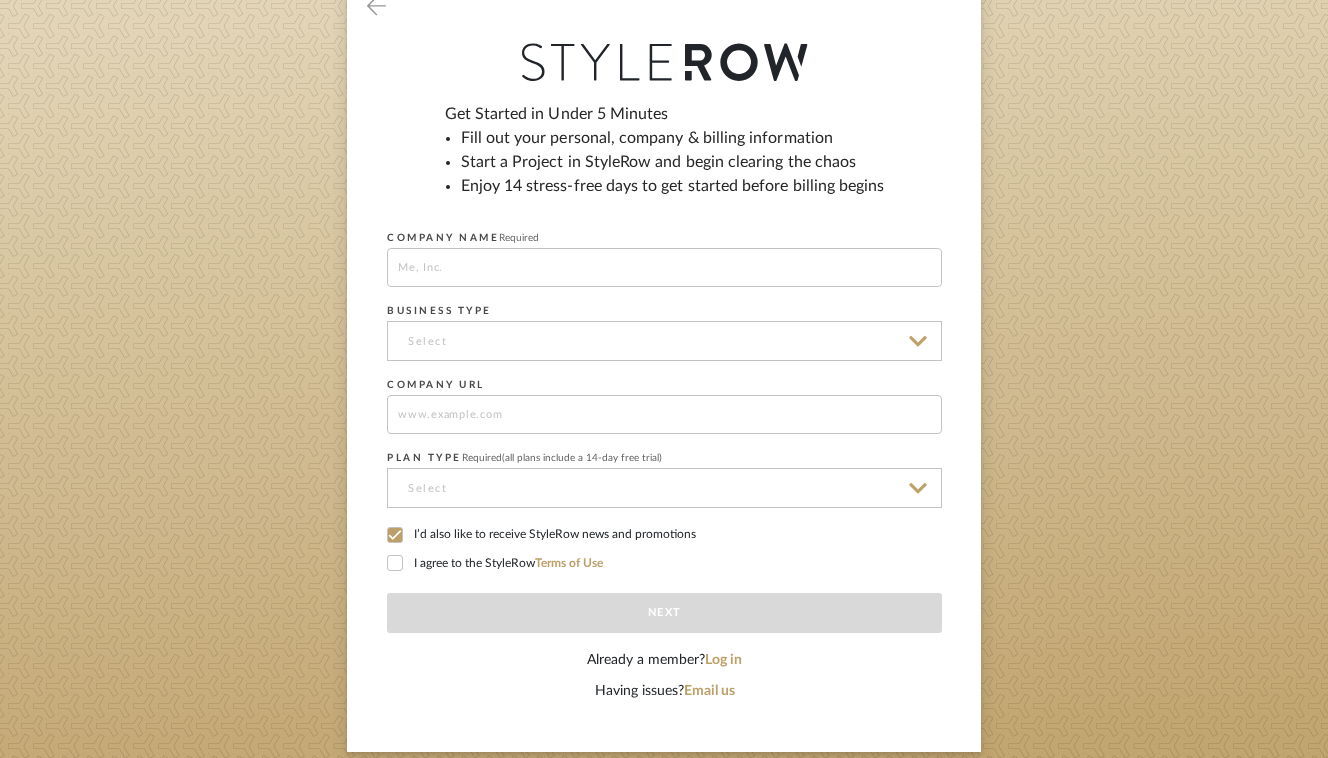 click at bounding box center [664, 267] 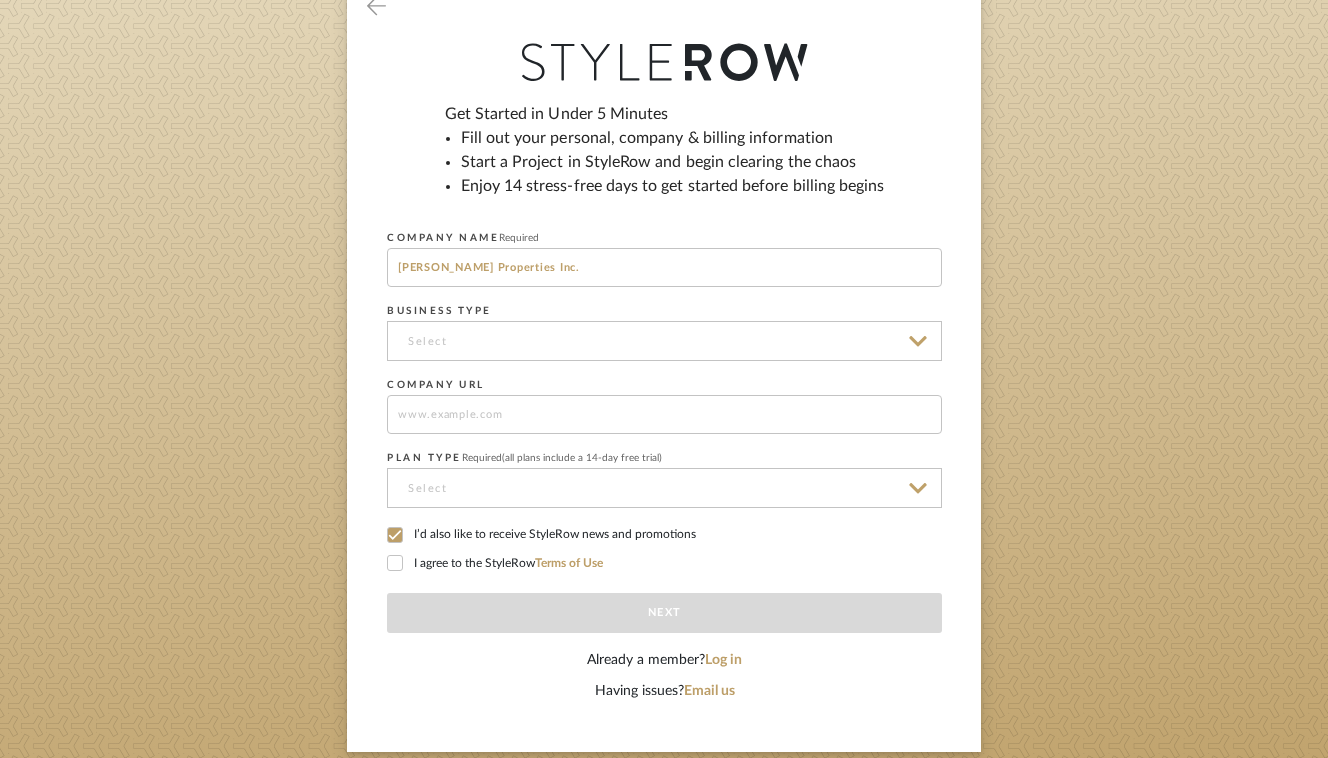 click at bounding box center [664, 341] 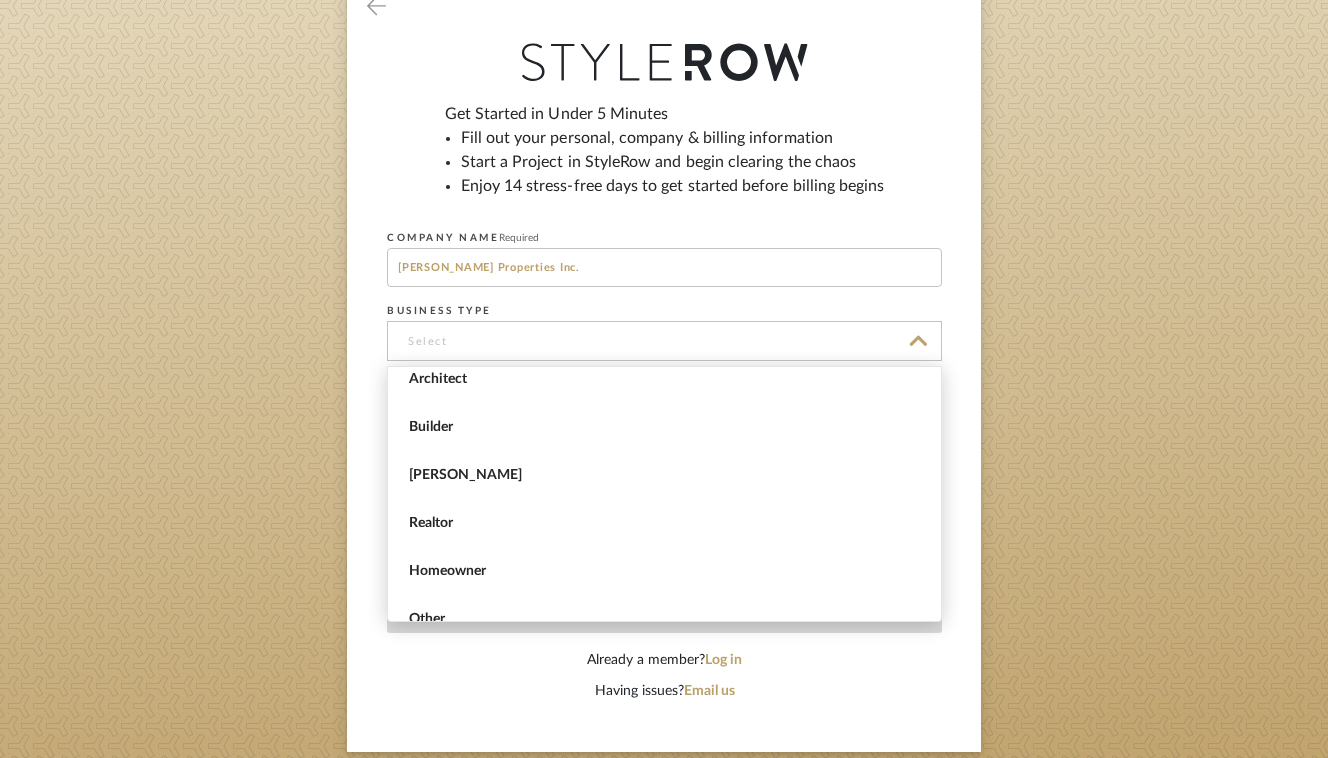 scroll, scrollTop: 75, scrollLeft: 0, axis: vertical 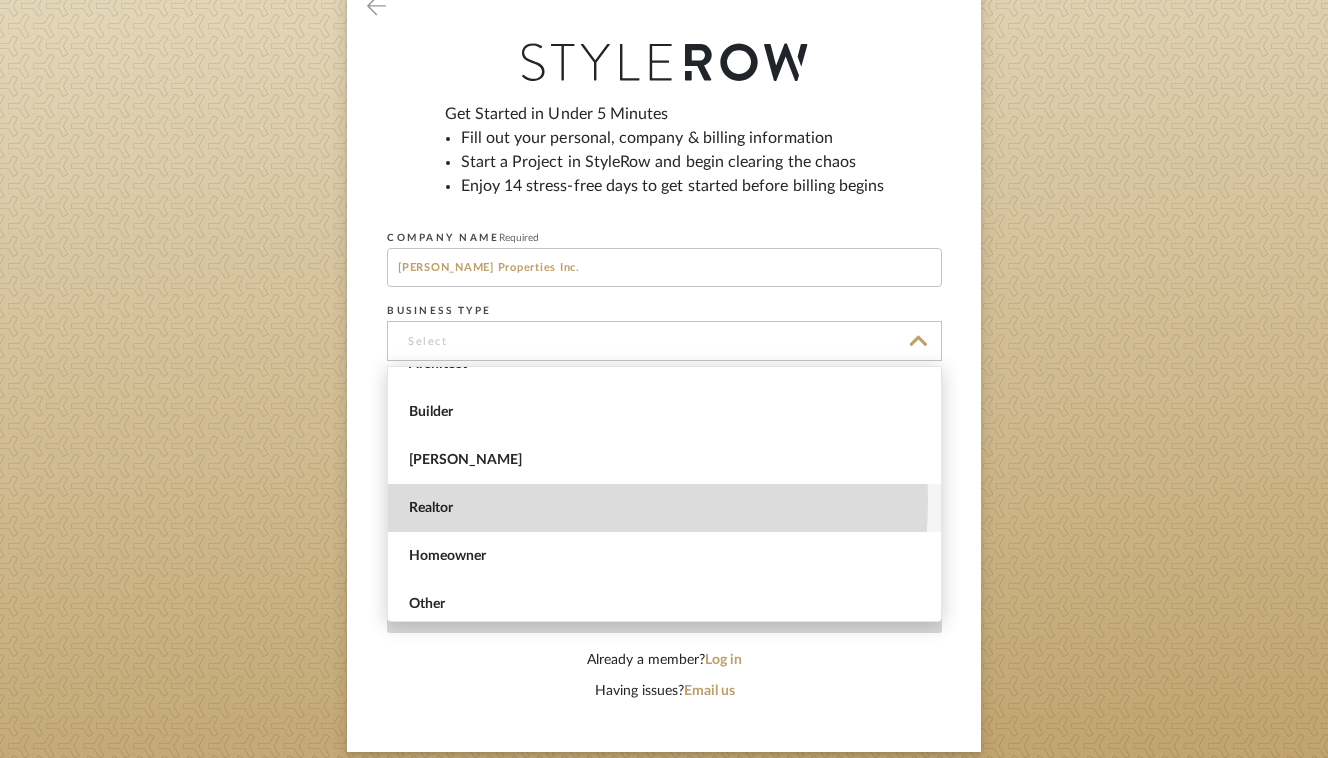 click on "Realtor" at bounding box center [667, 508] 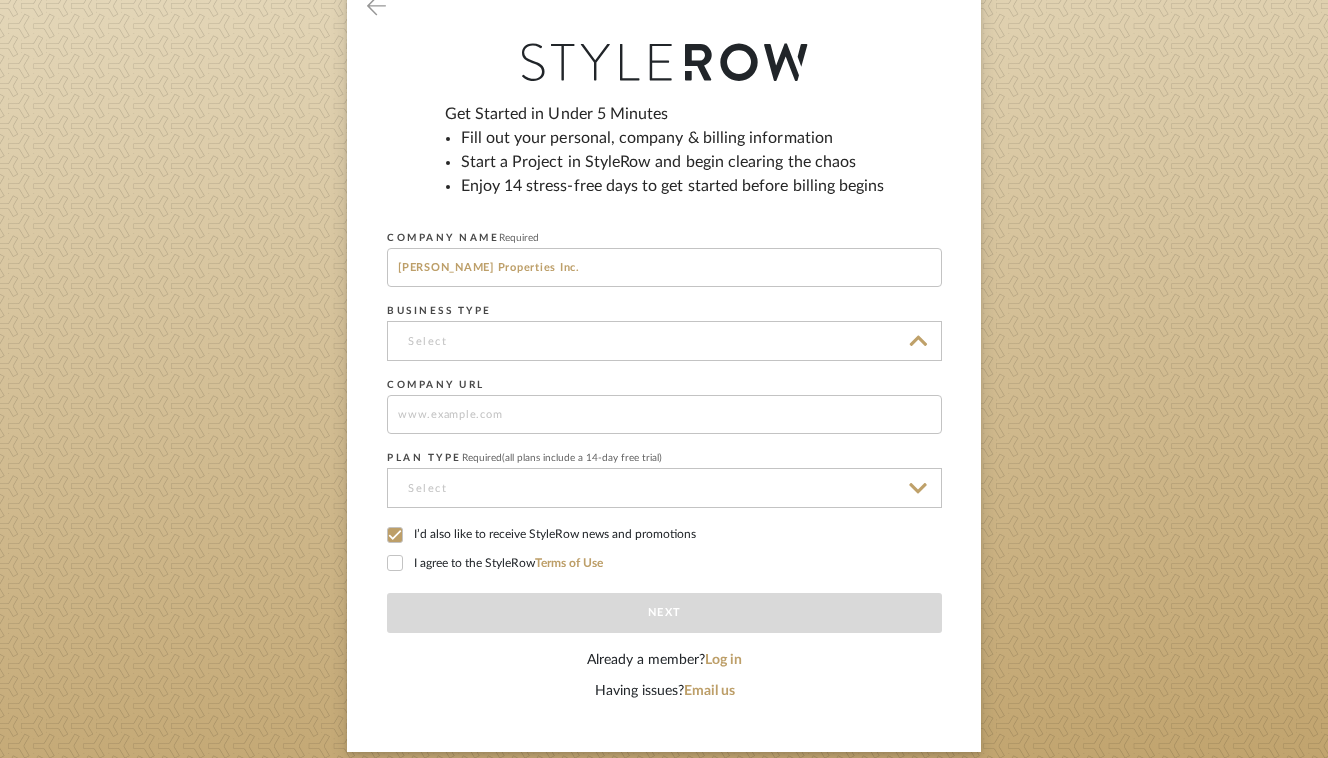 type on "Realtor" 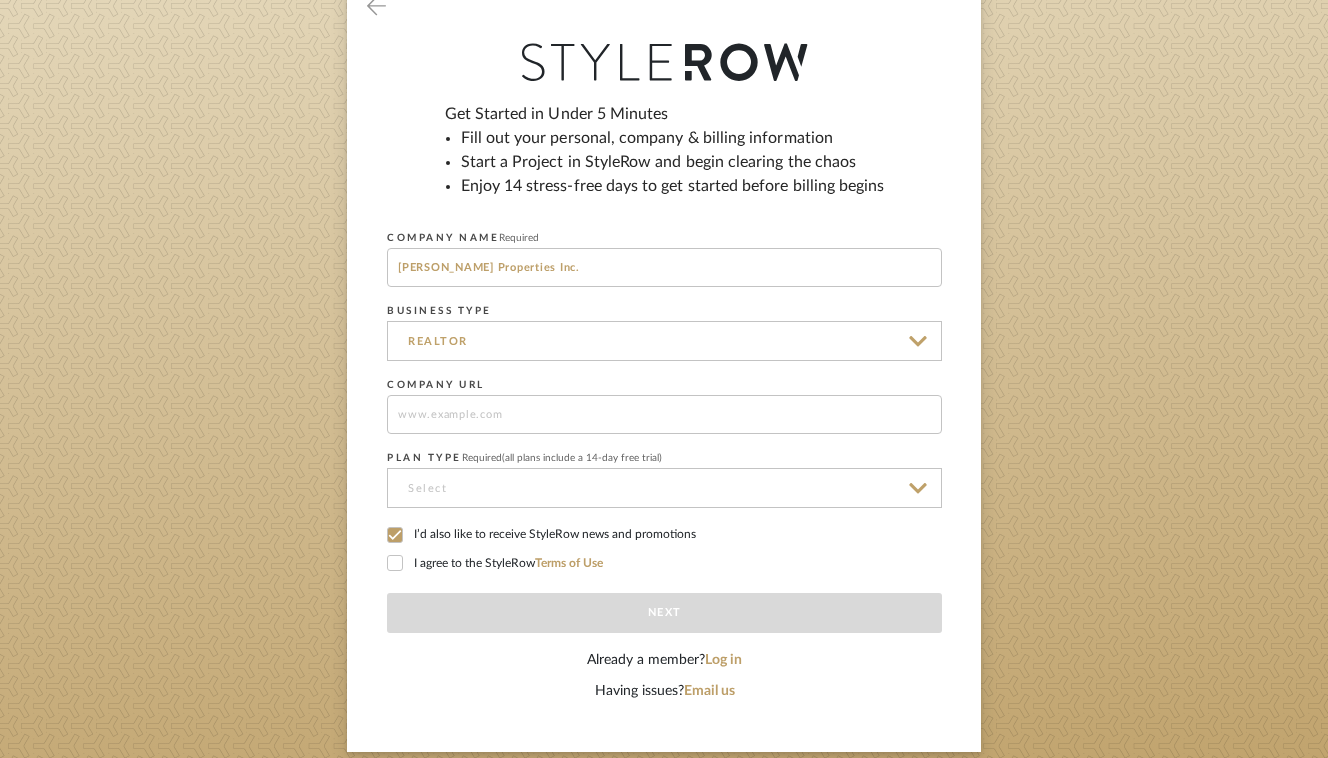 click at bounding box center [664, 414] 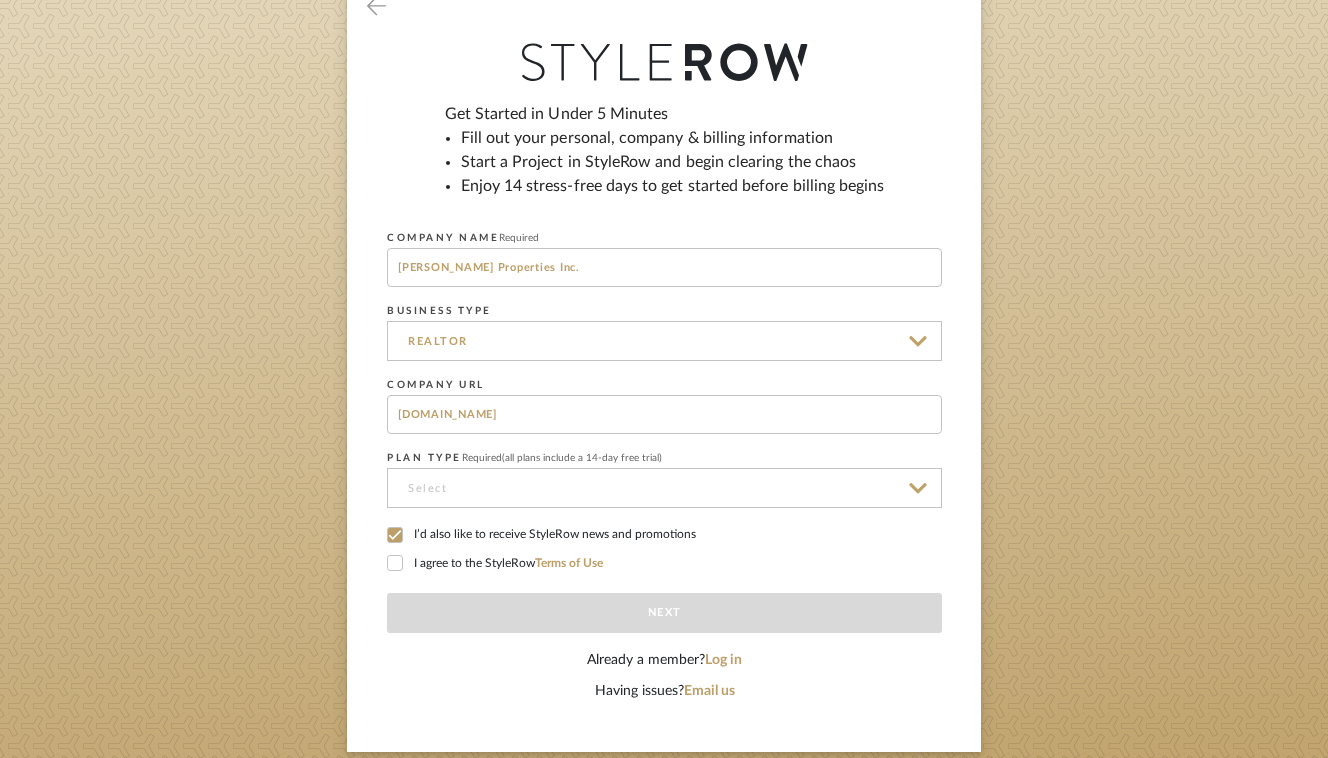 type on "www.thekingbrownteam.com" 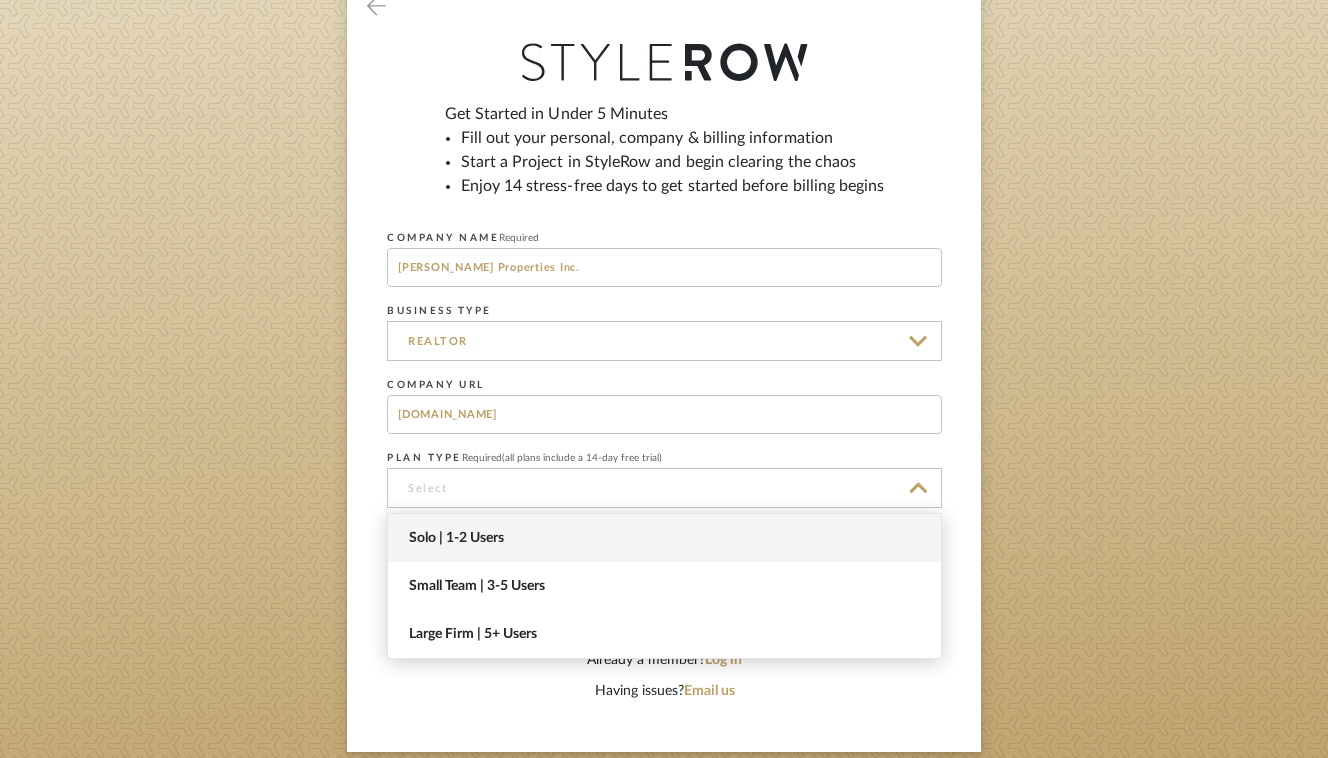 click on "Solo | 1-2 Users" at bounding box center (667, 538) 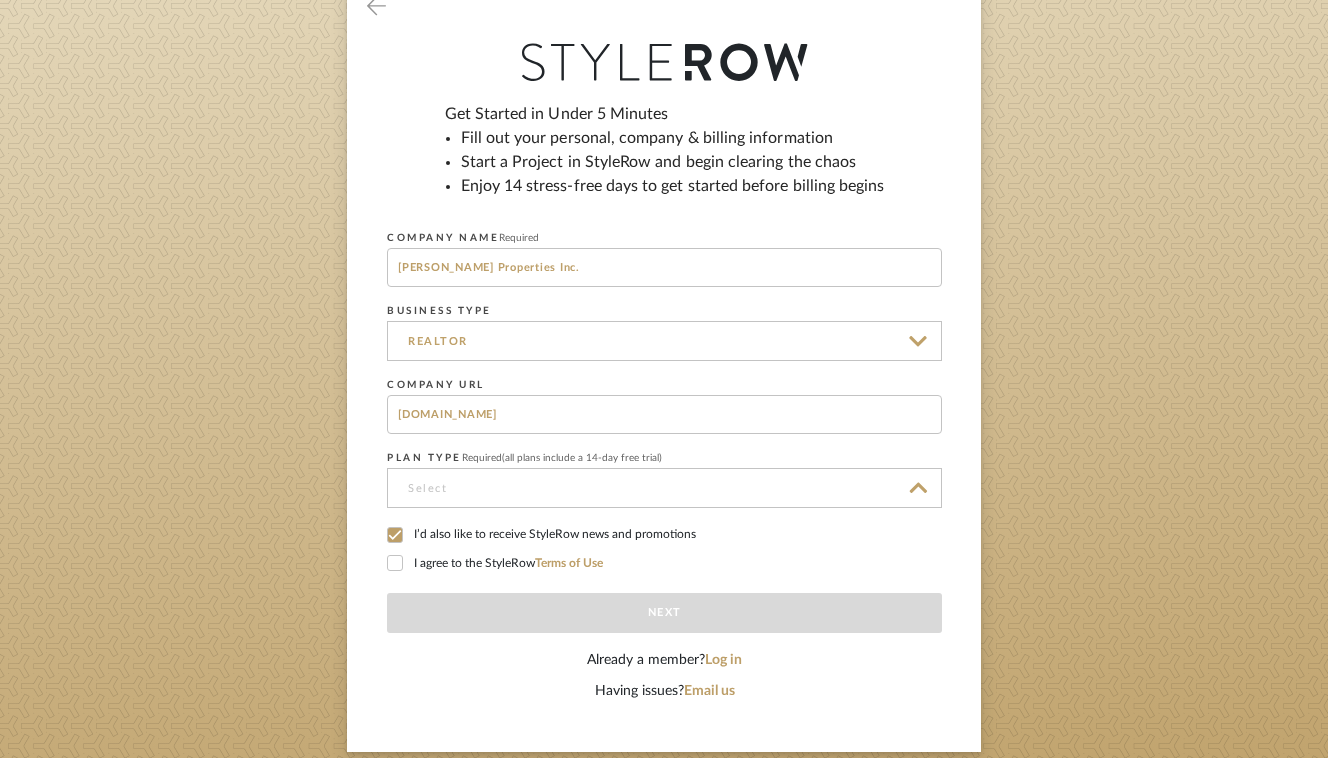 type on "Solo | 1-2 Users" 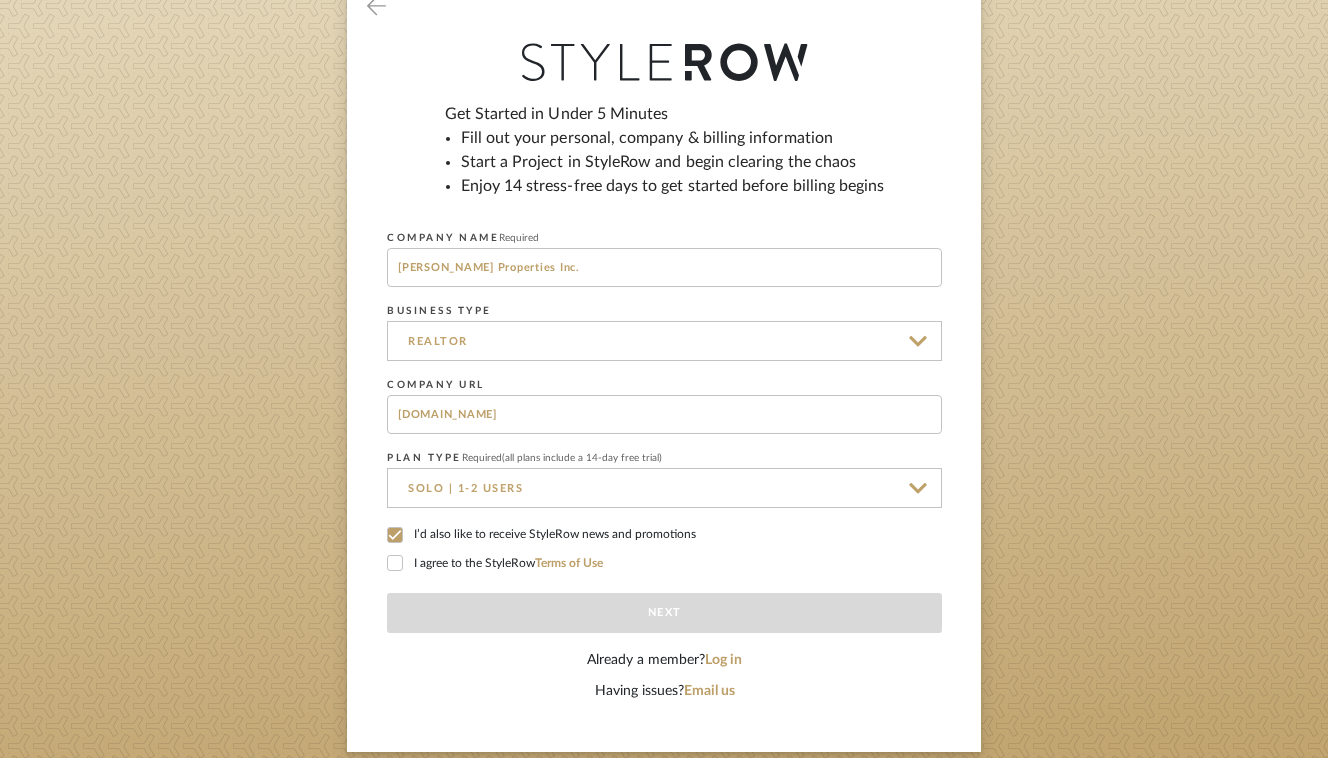 click 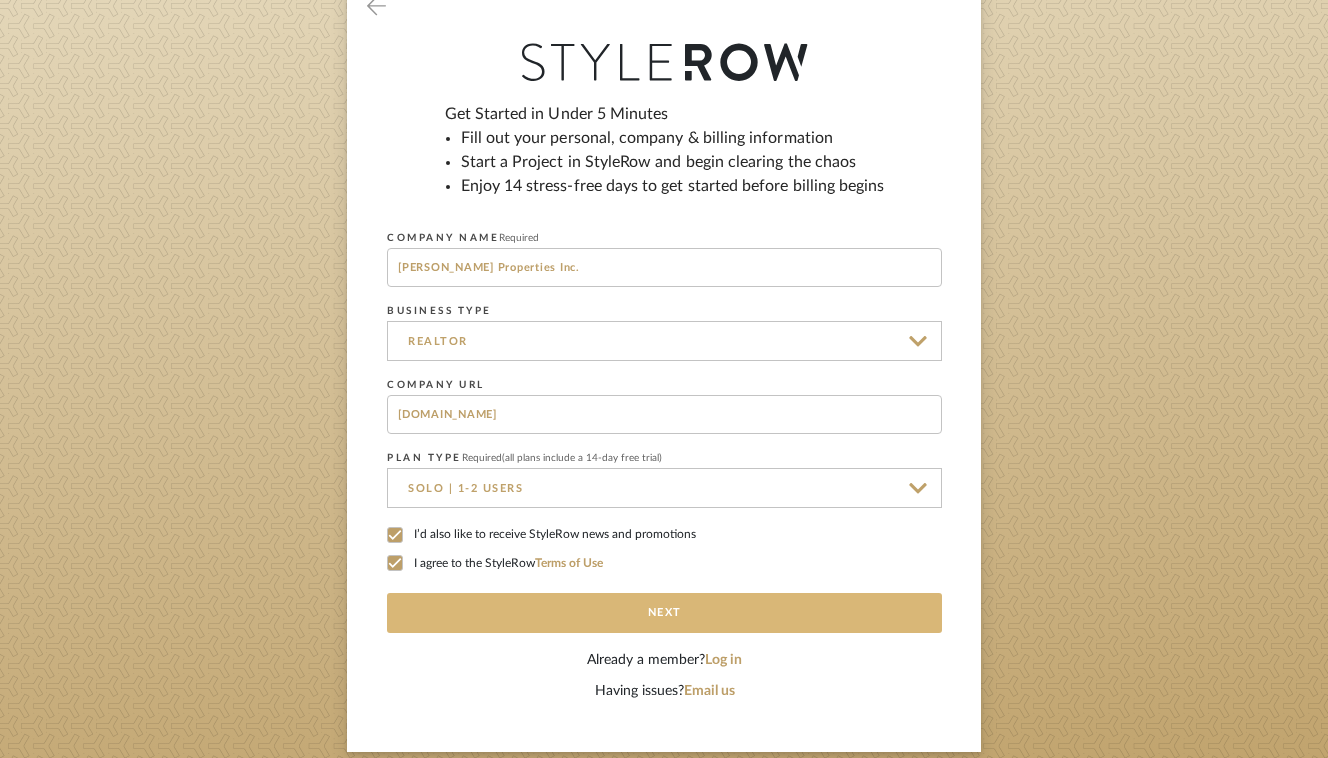 click on "Next" 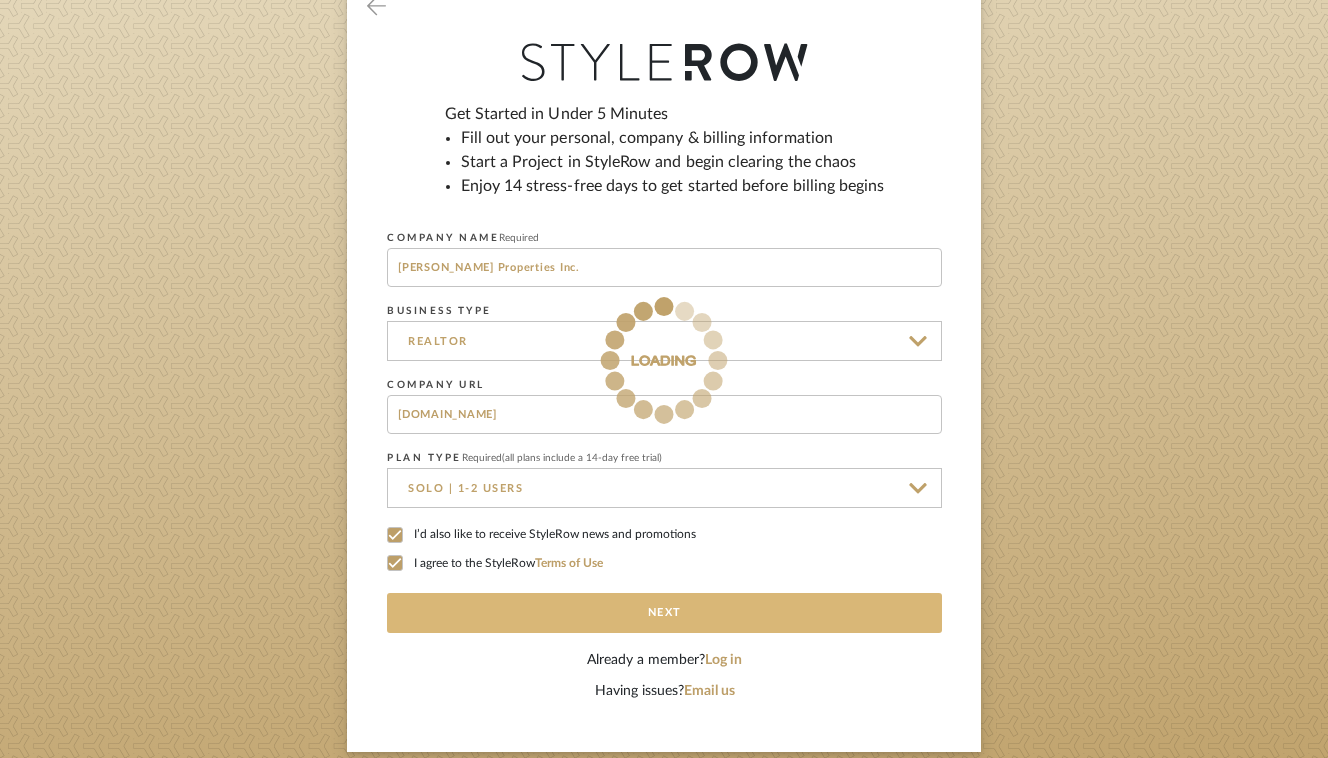 scroll, scrollTop: 194, scrollLeft: 0, axis: vertical 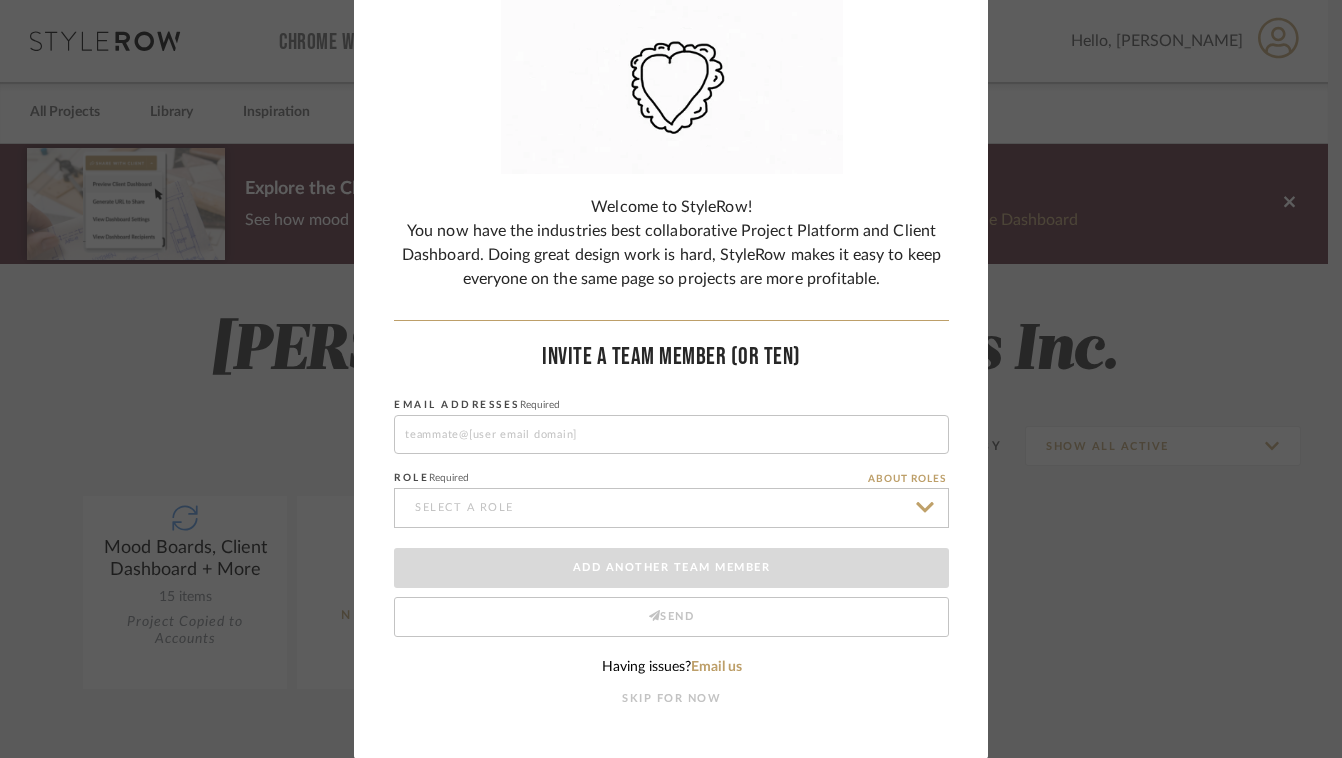 click at bounding box center (671, 434) 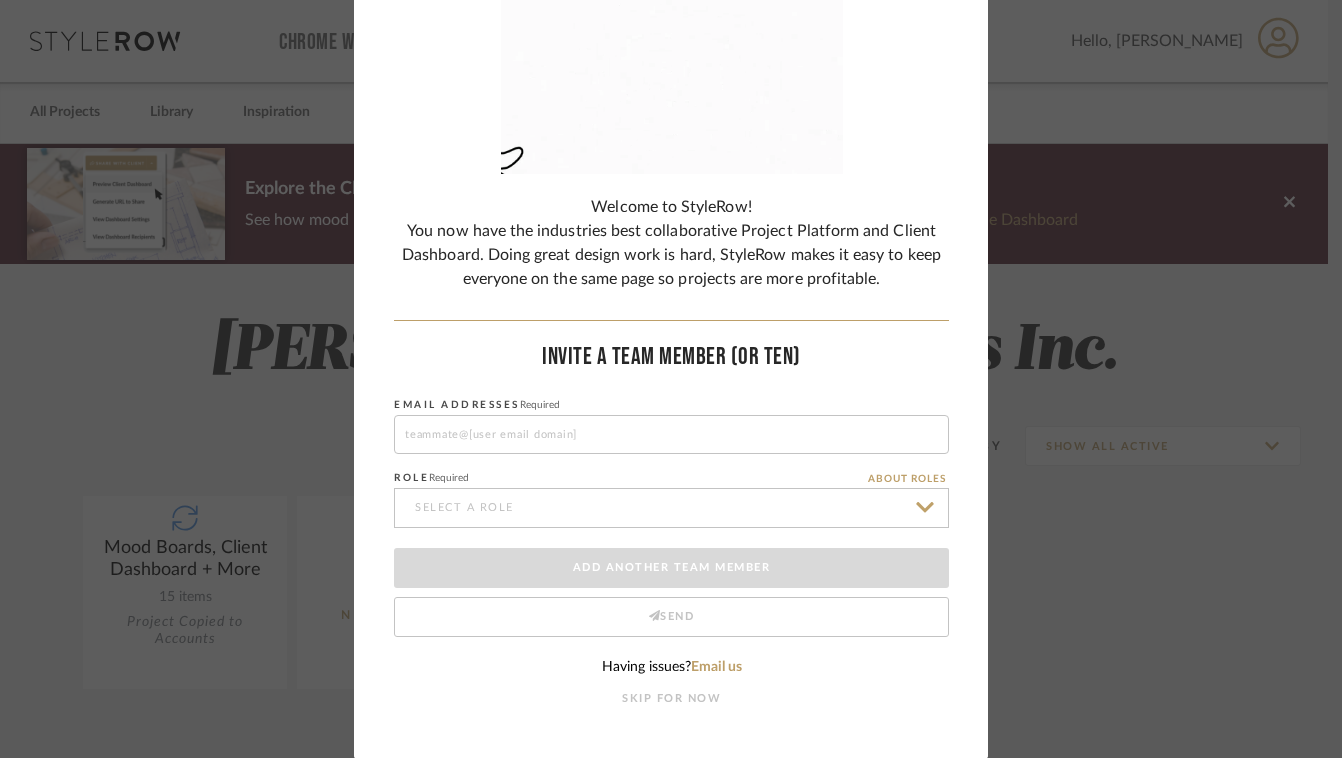 click on "EMAIL ADDRESSES  Required" at bounding box center [671, 422] 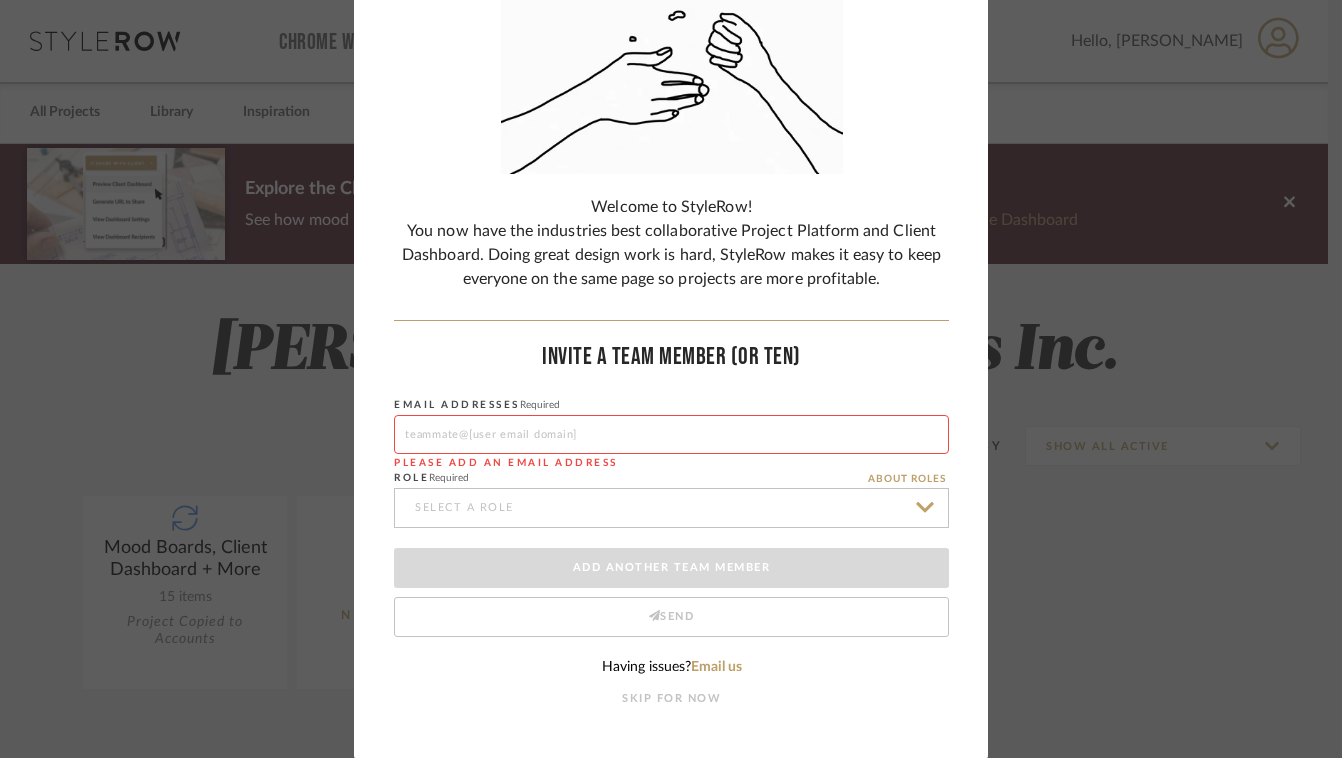 click at bounding box center (671, 508) 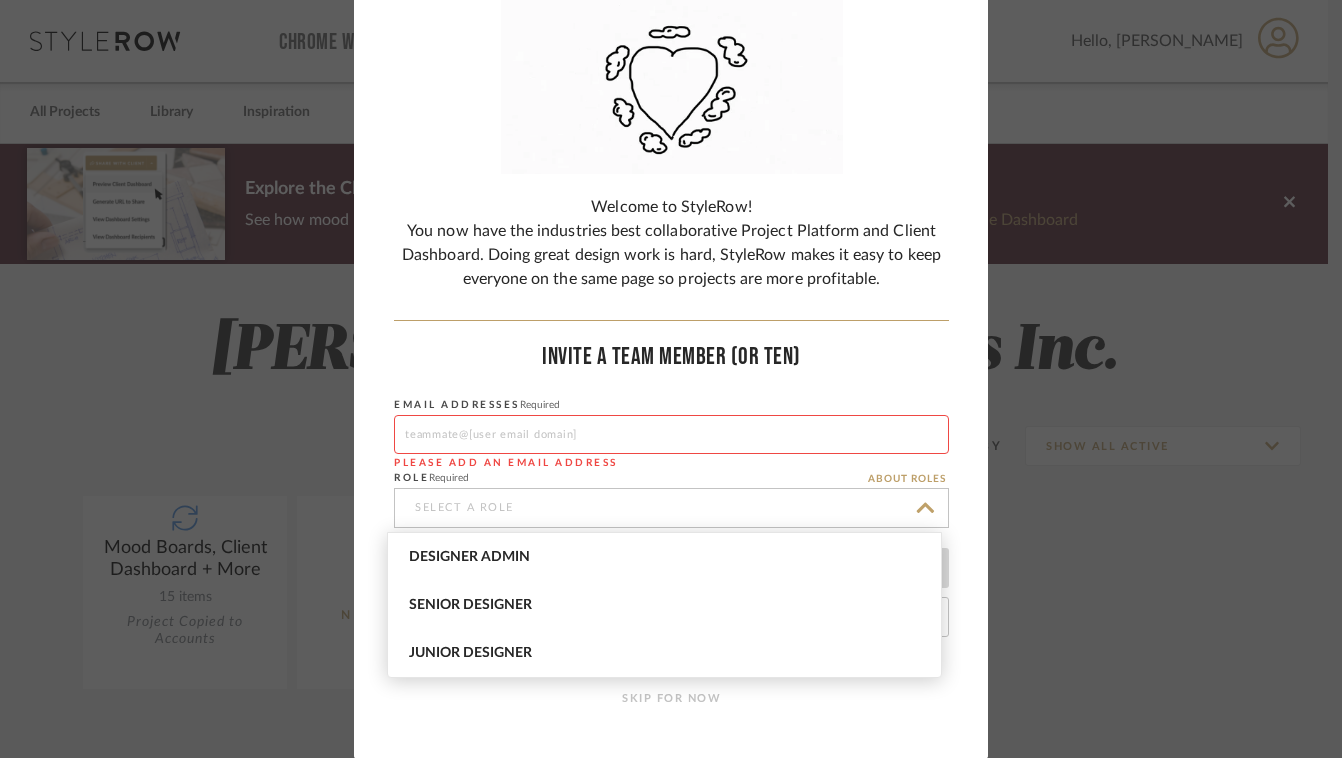 click on "Invite A TEAM Member (Or Ten)" at bounding box center [671, 357] 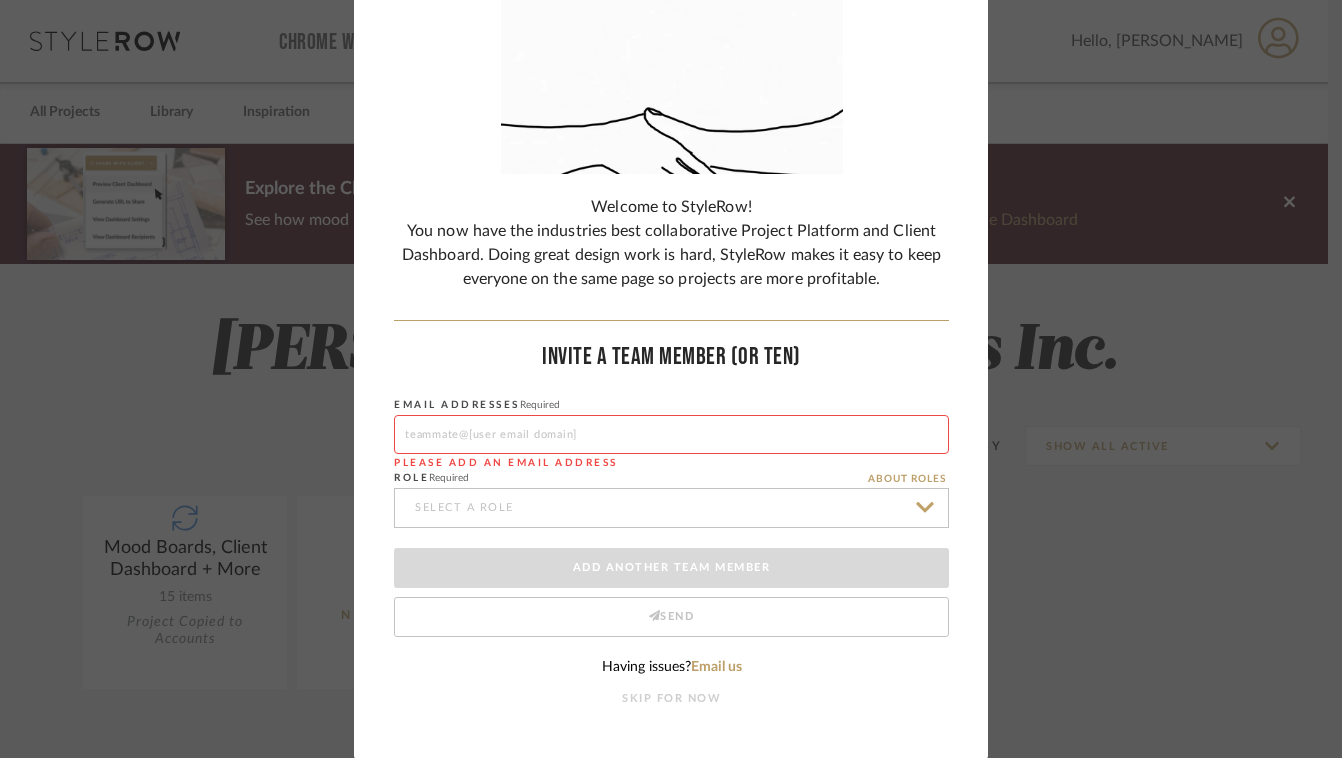 click on "SKIP FOR NOW" at bounding box center [671, 699] 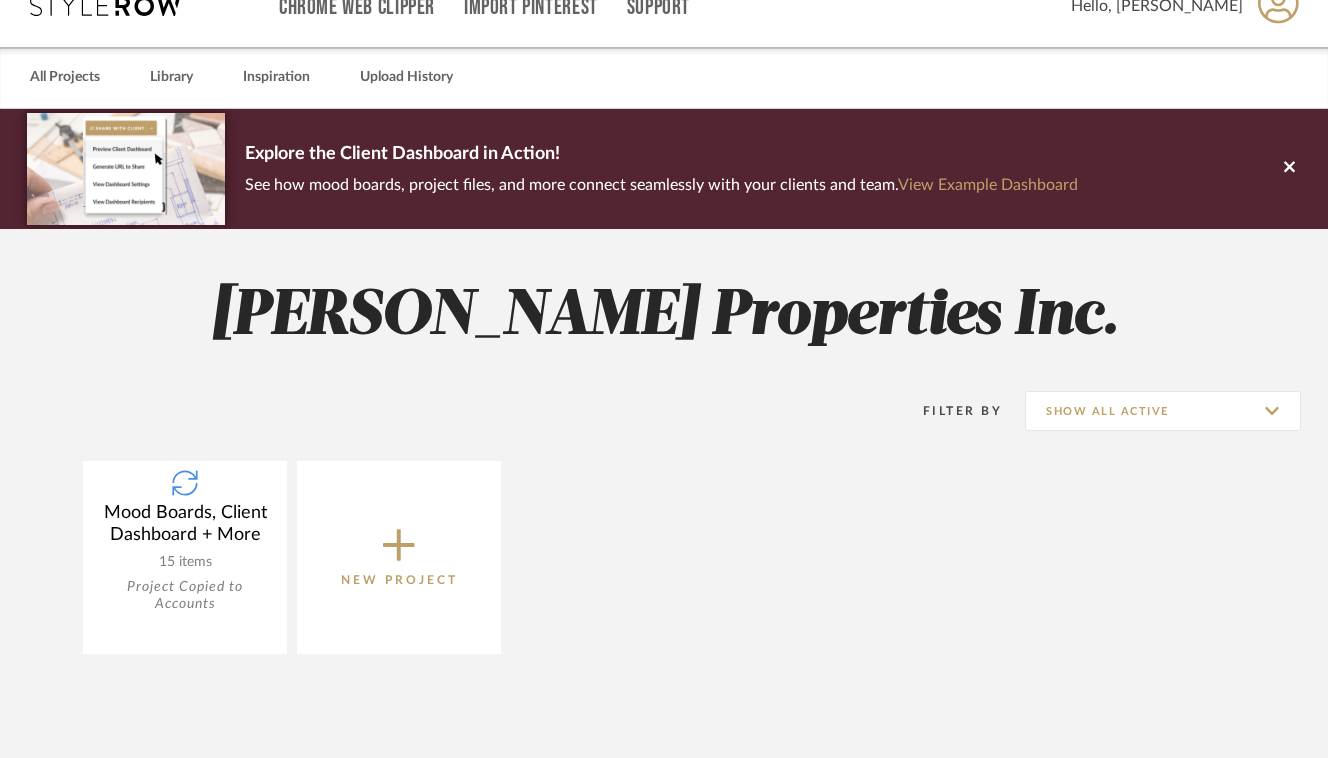 scroll, scrollTop: 47, scrollLeft: 0, axis: vertical 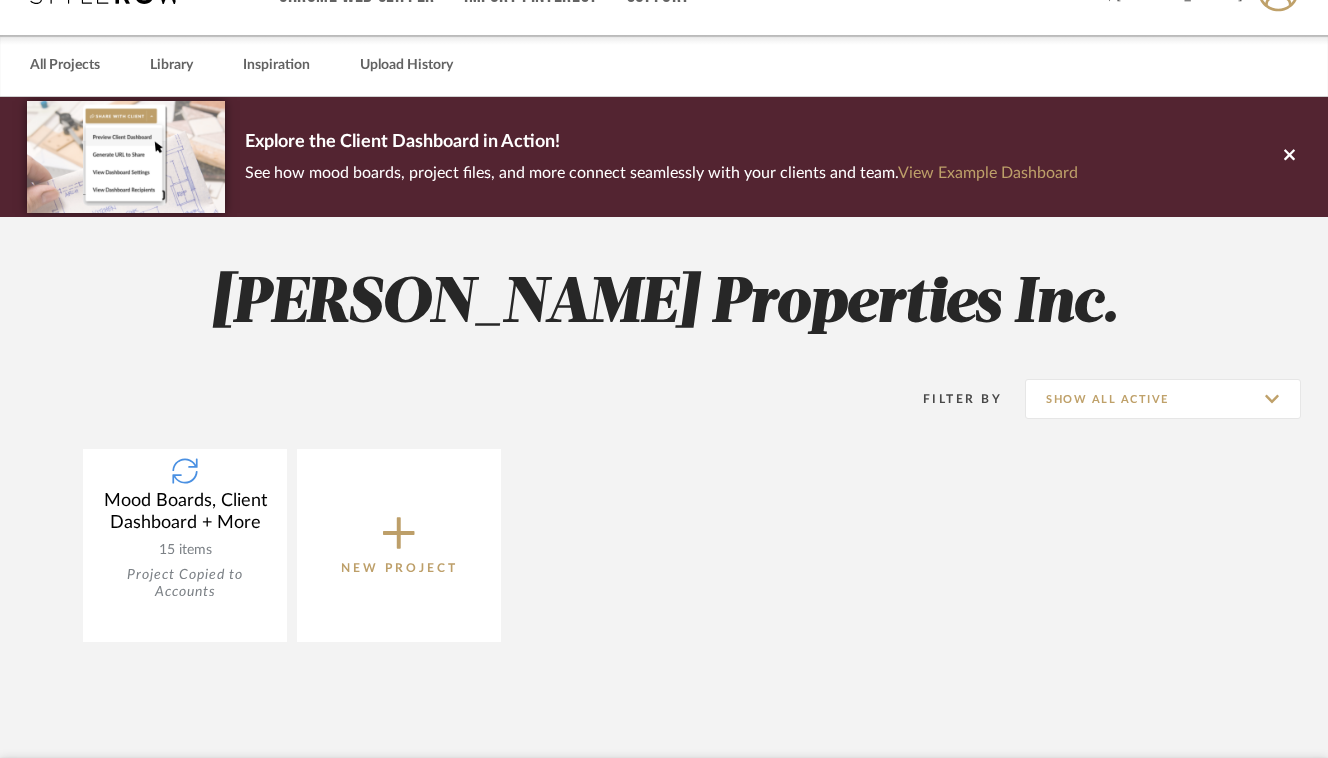 click on "New Project" 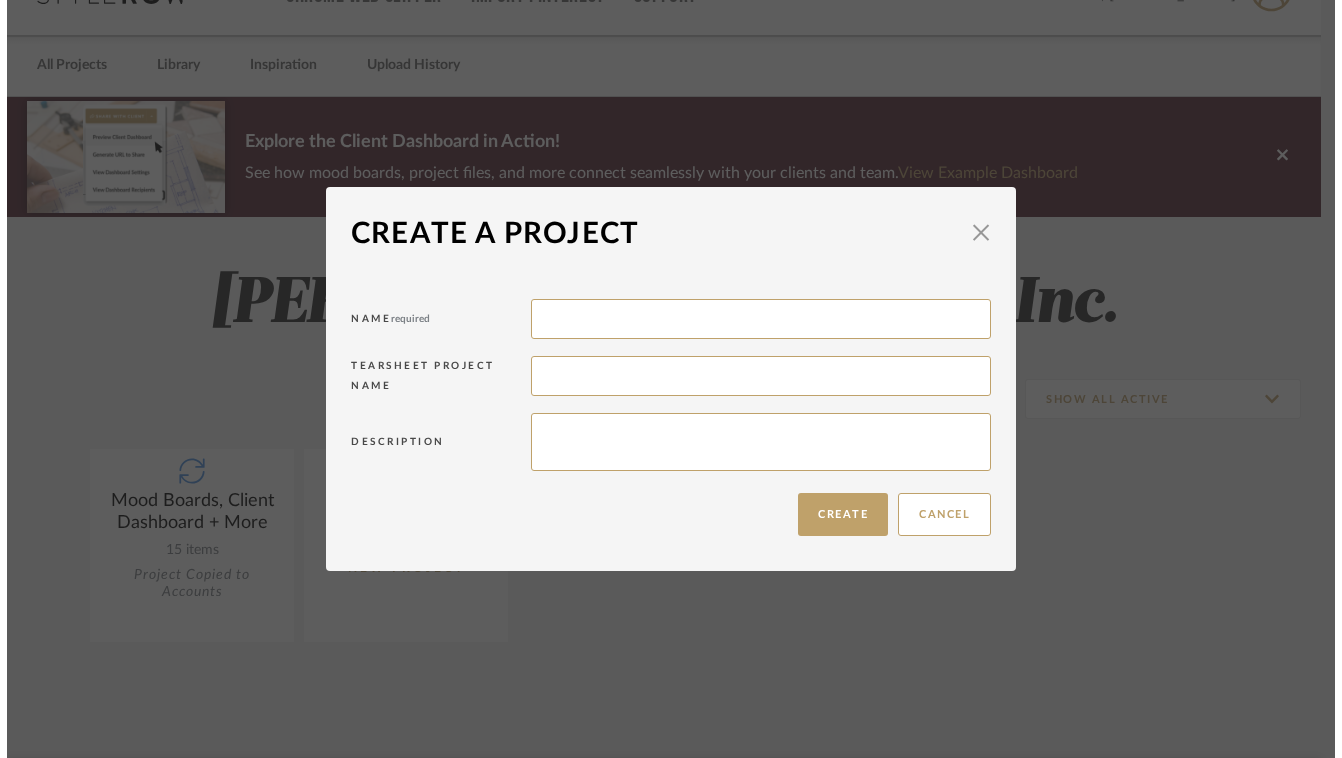 scroll, scrollTop: 0, scrollLeft: 0, axis: both 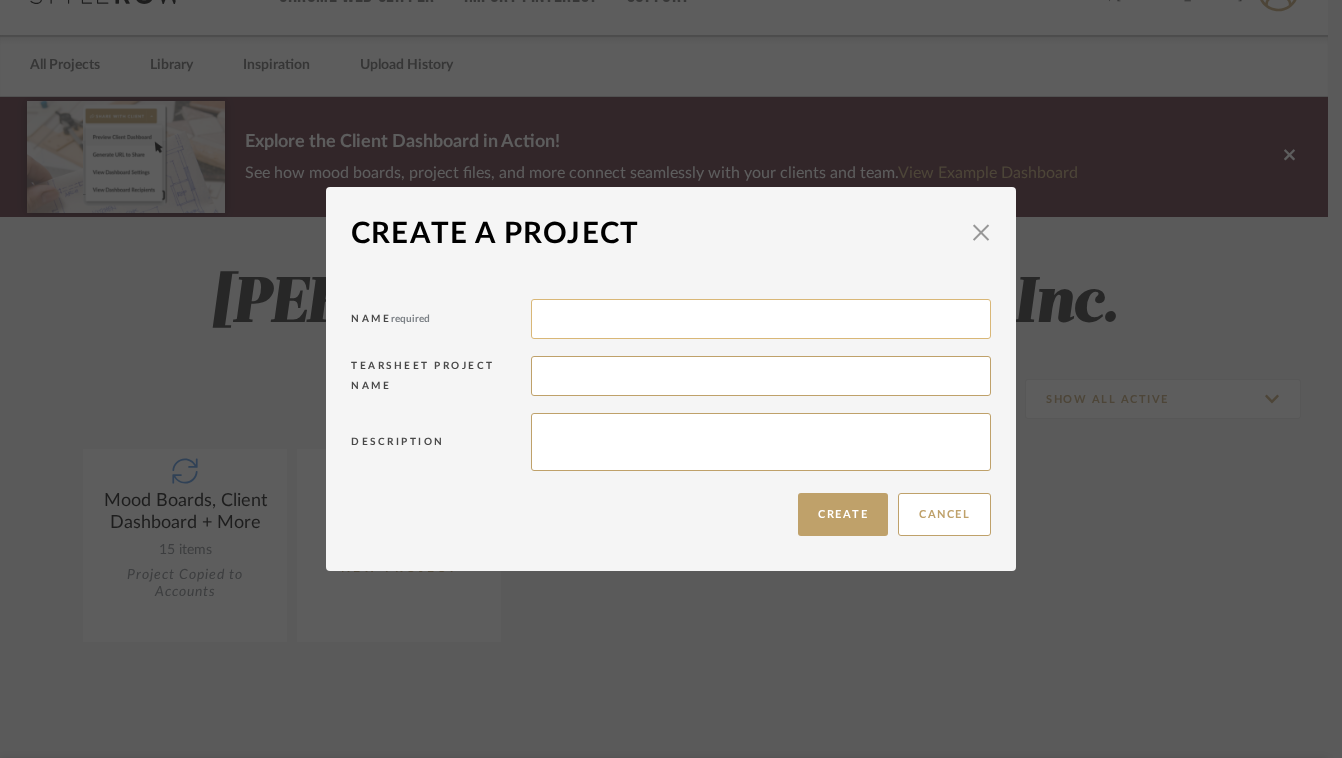 click at bounding box center (761, 319) 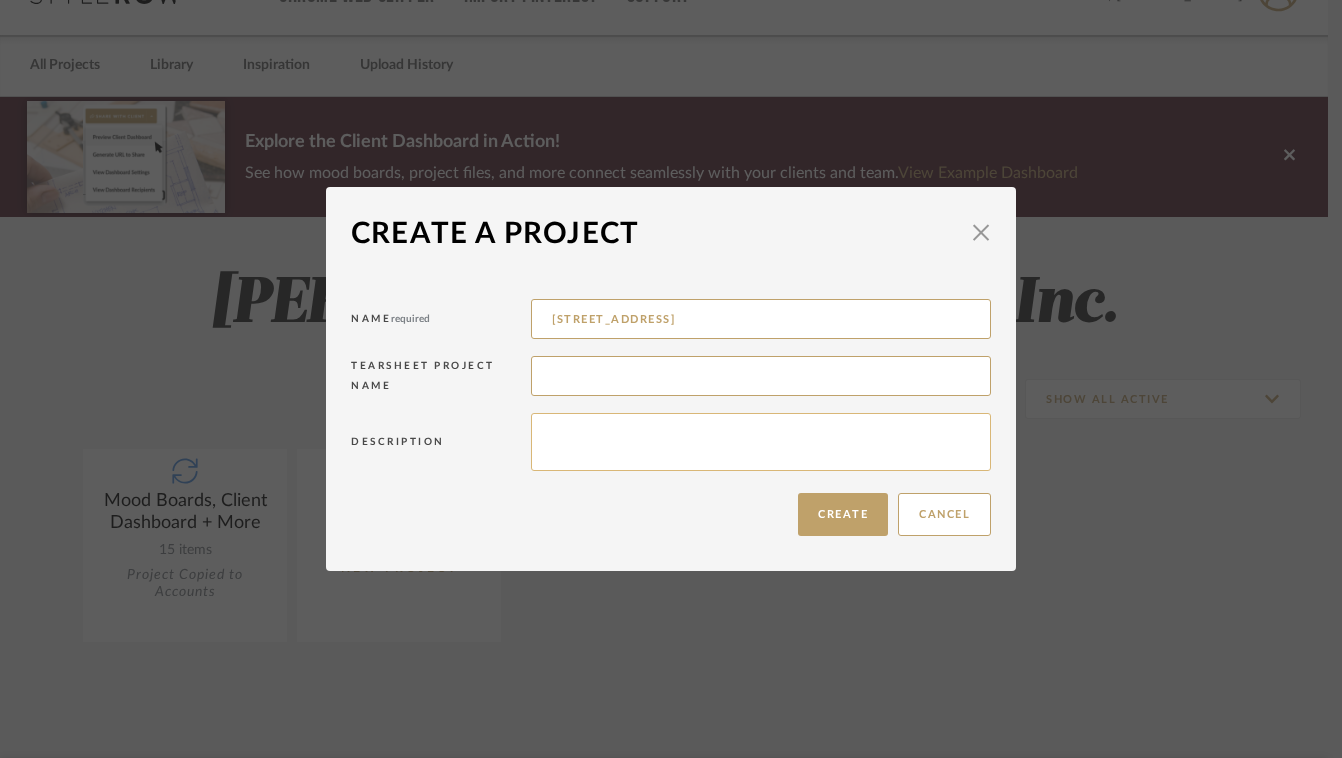 type on "470 Park Avenue 12C" 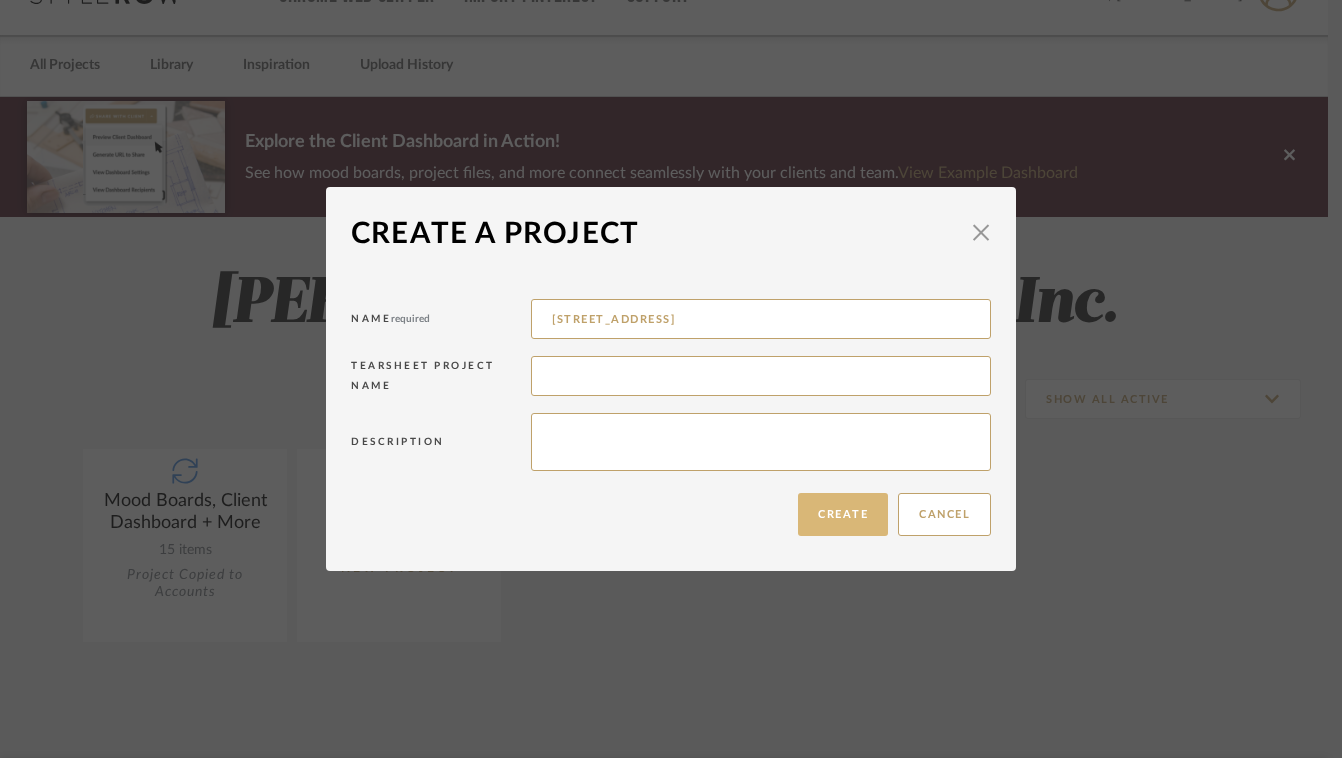 click on "Create" at bounding box center [843, 514] 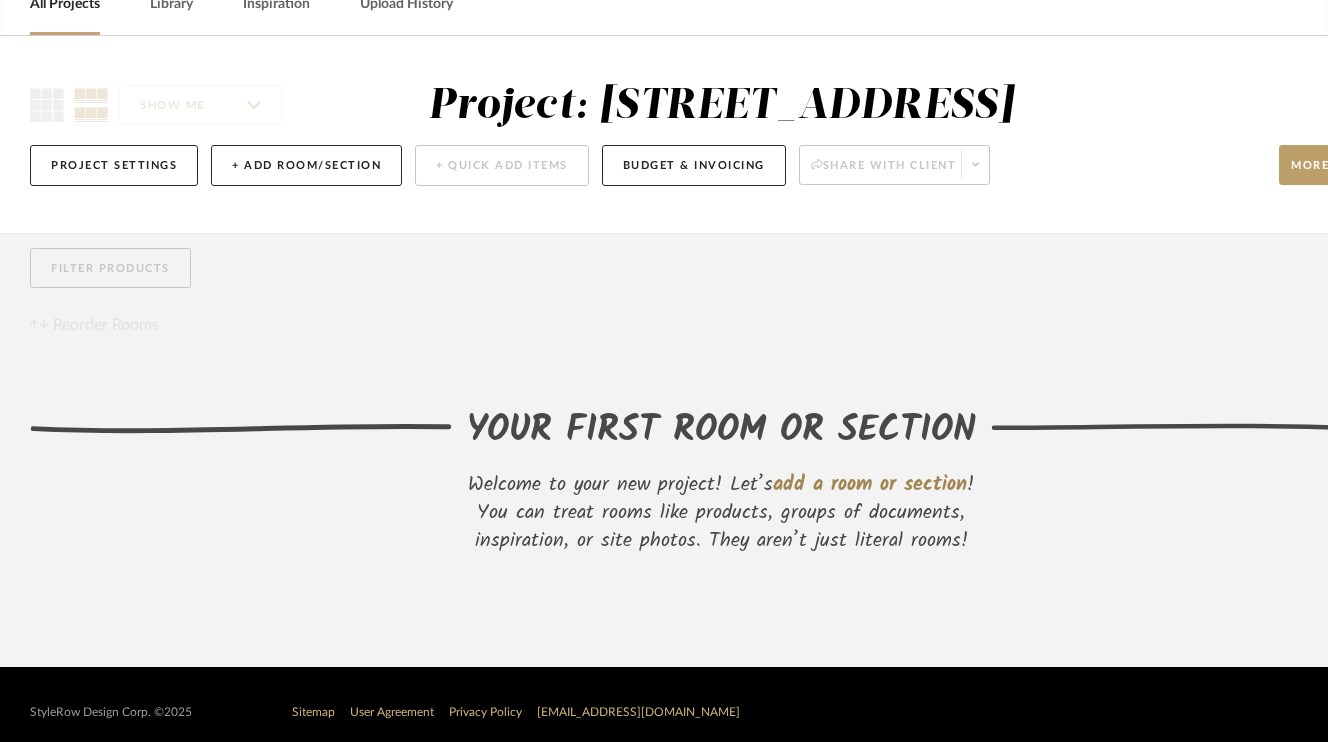 scroll, scrollTop: 140, scrollLeft: 0, axis: vertical 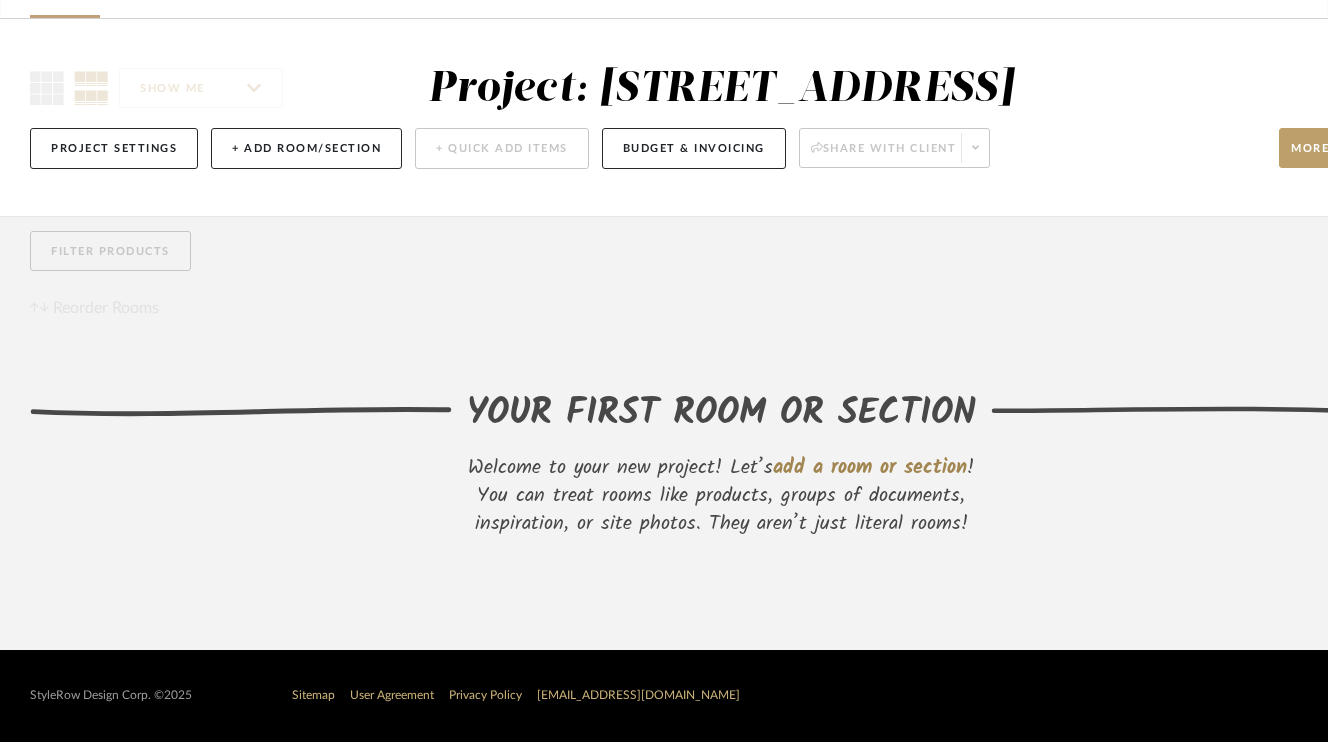 click on "add a room or section" 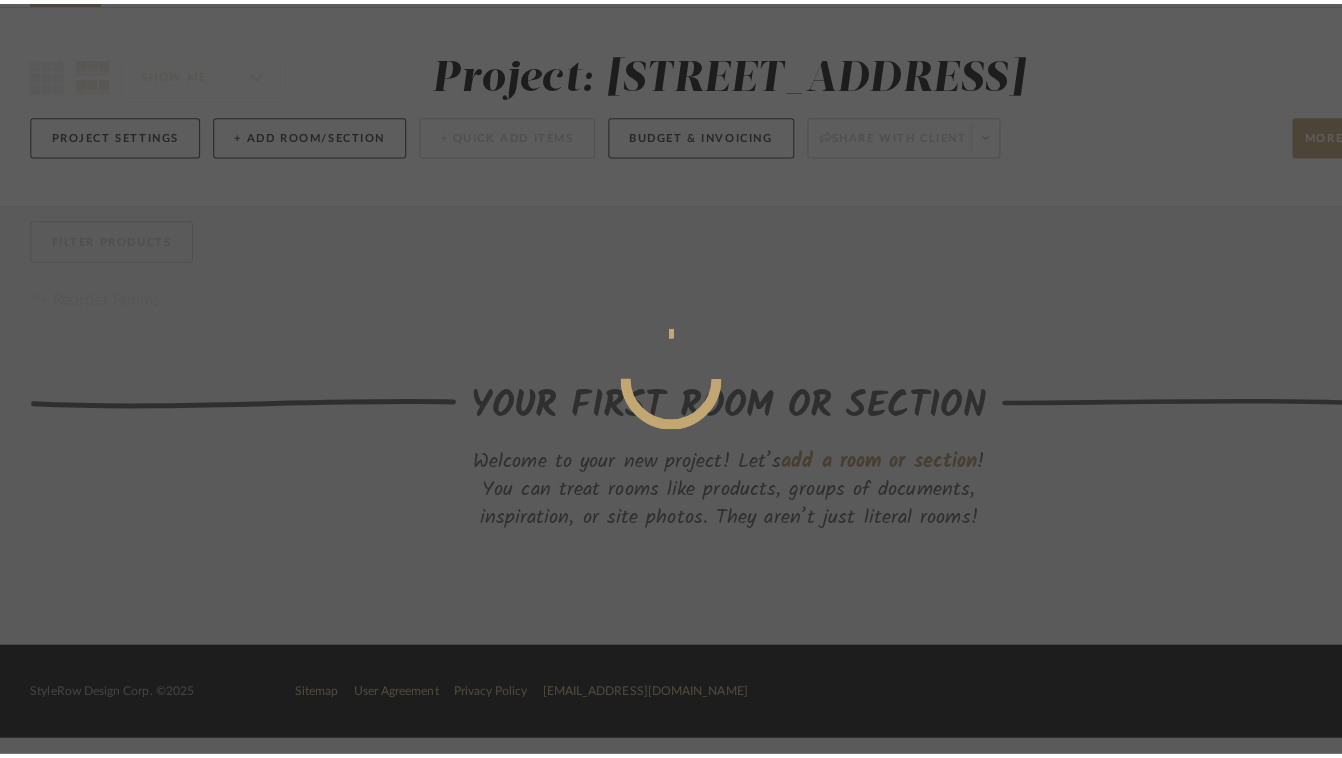 scroll, scrollTop: 0, scrollLeft: 0, axis: both 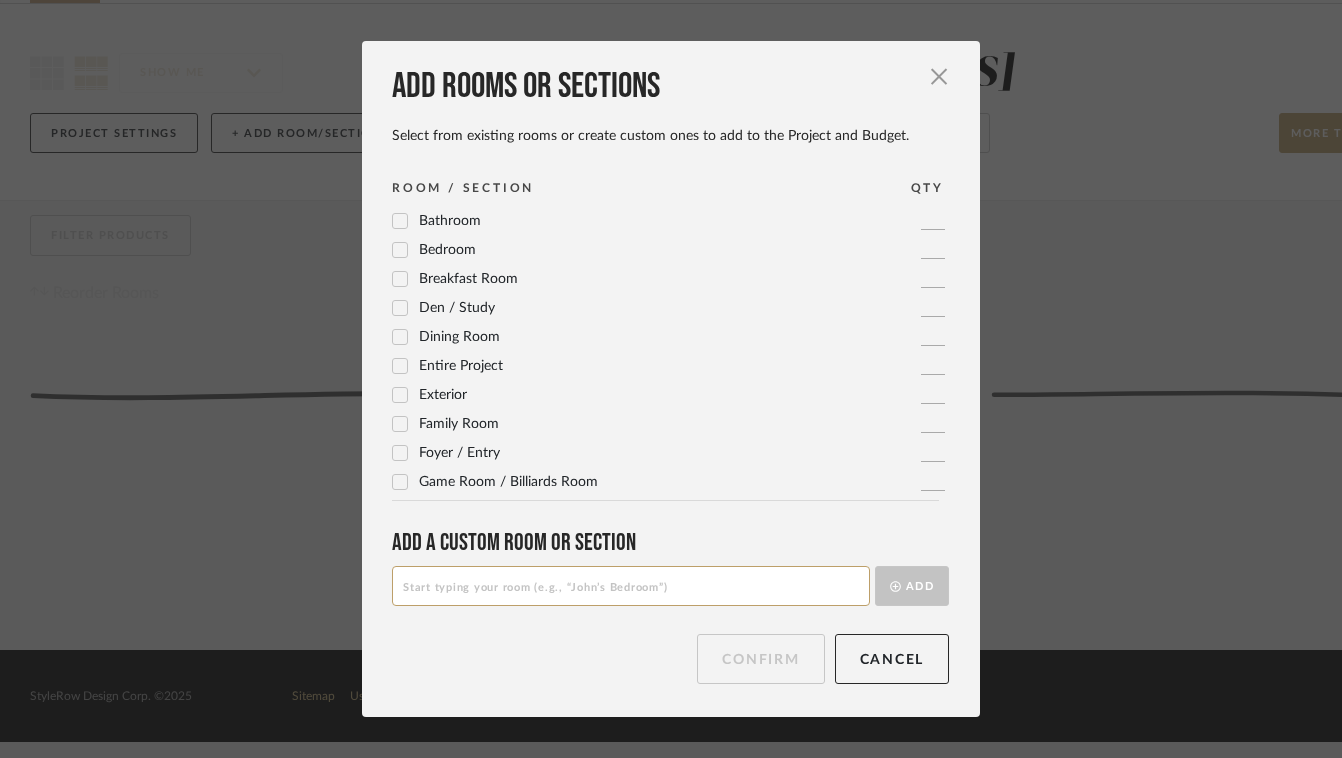 click on "Dining Room" at bounding box center [459, 337] 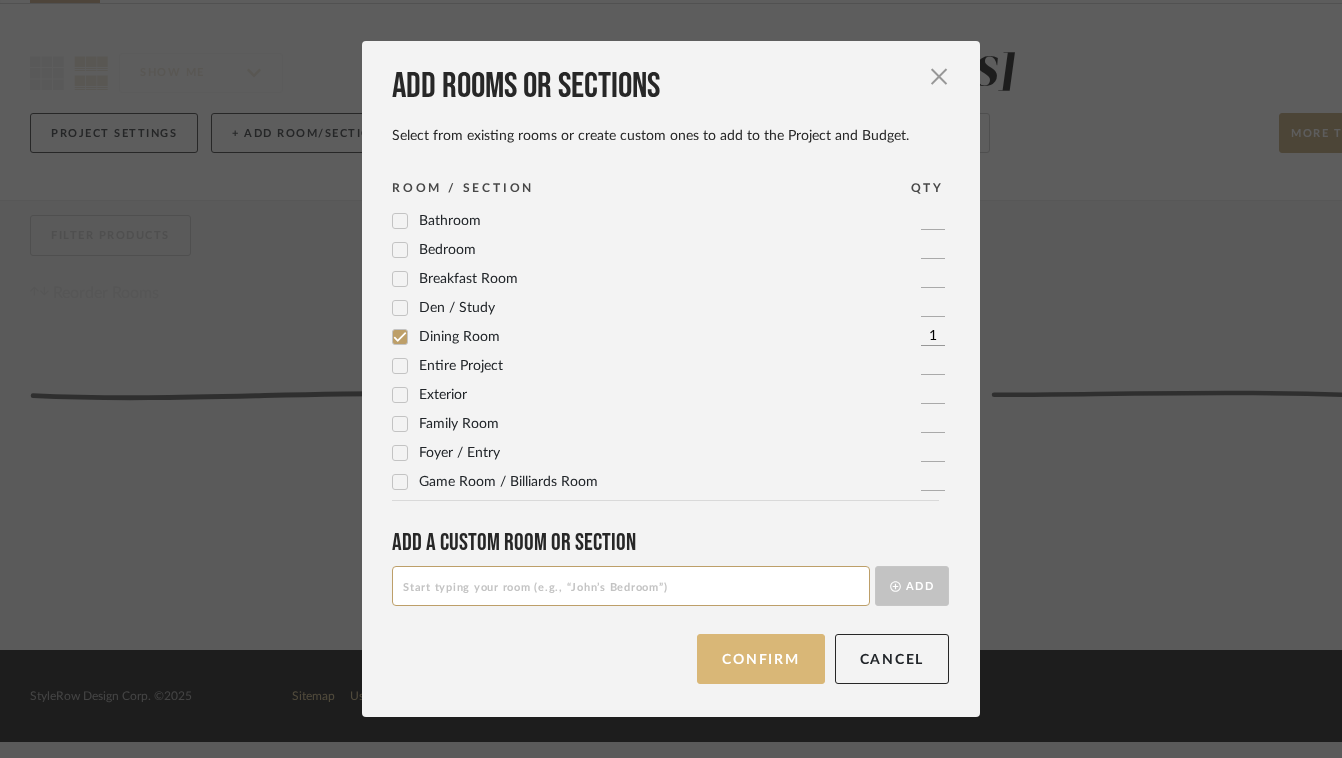 click on "Confirm" at bounding box center (760, 659) 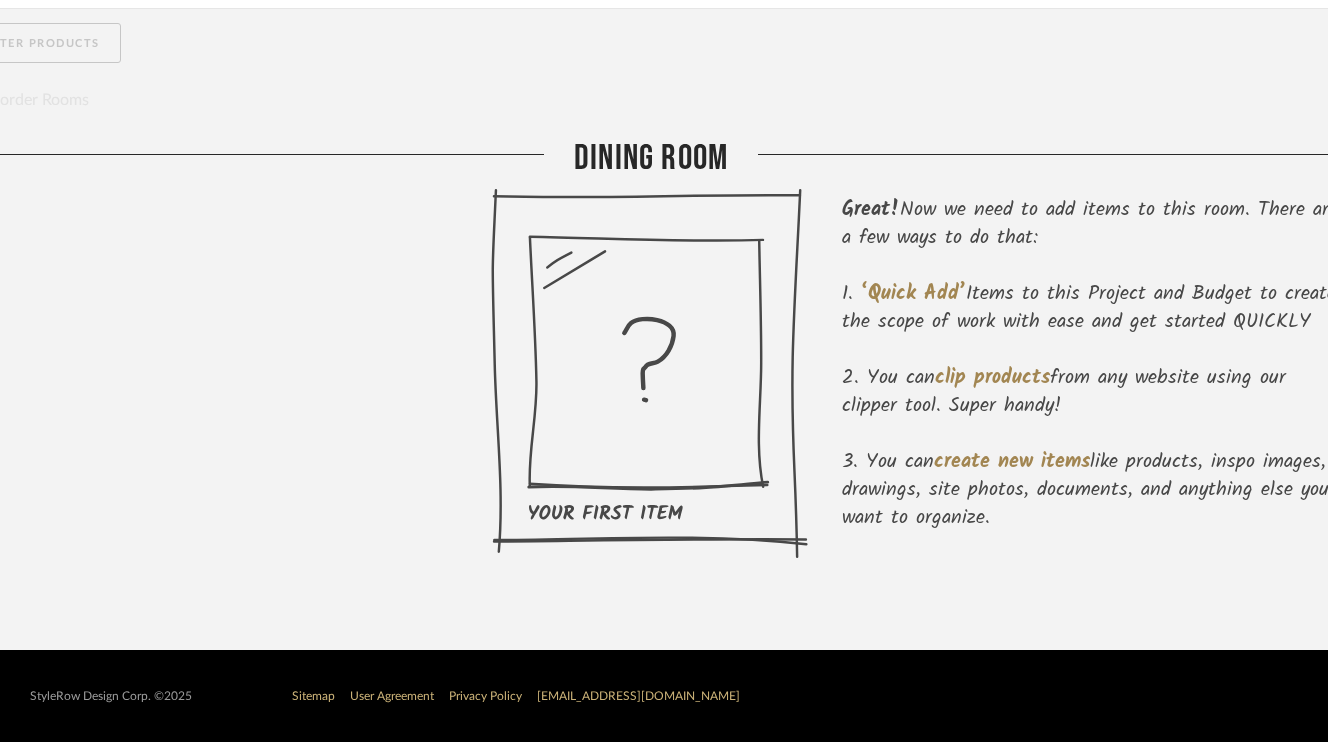 scroll, scrollTop: 333, scrollLeft: 0, axis: vertical 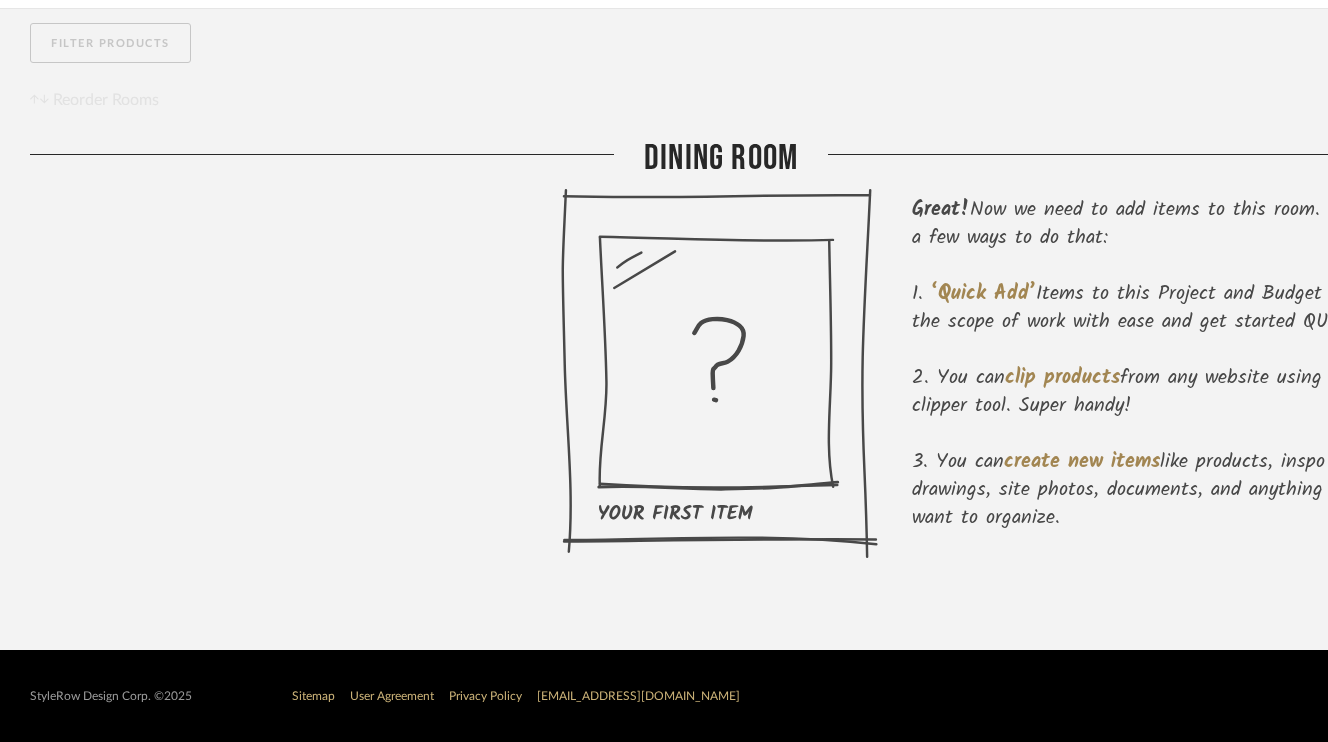 click 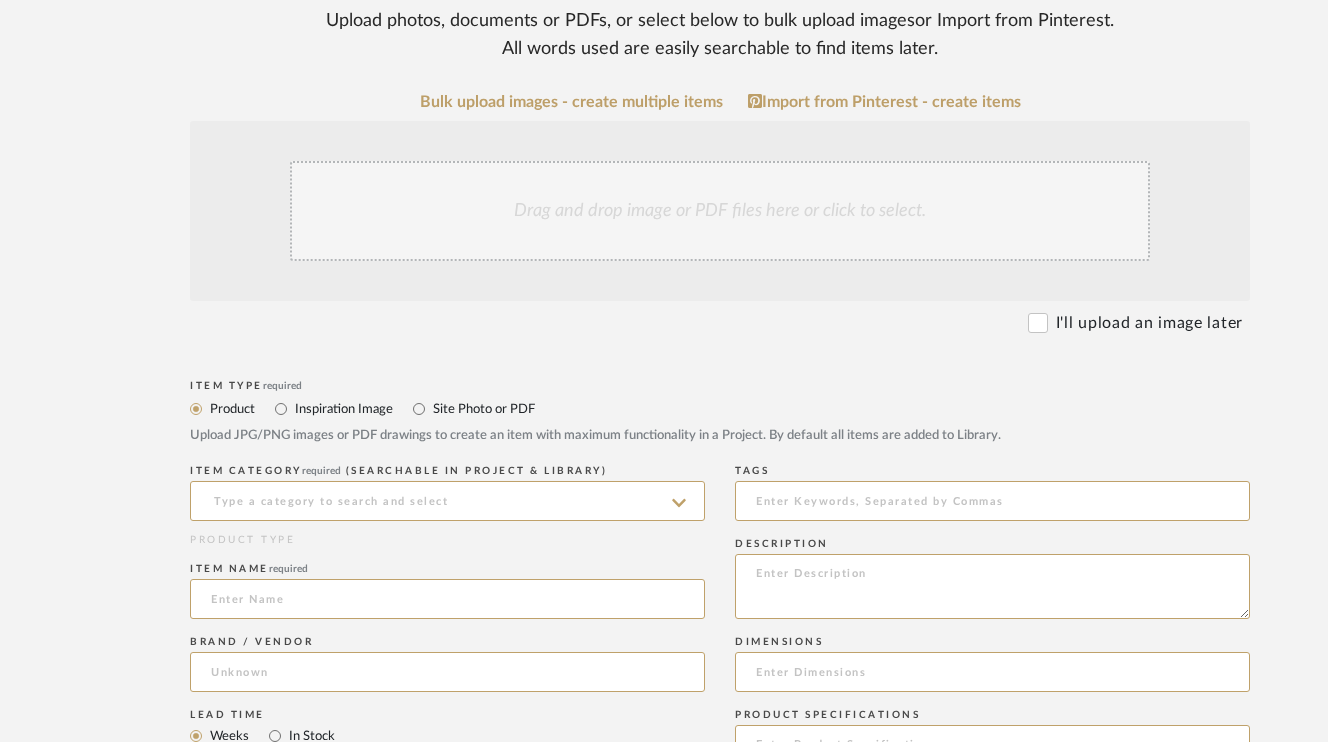 scroll, scrollTop: 318, scrollLeft: 0, axis: vertical 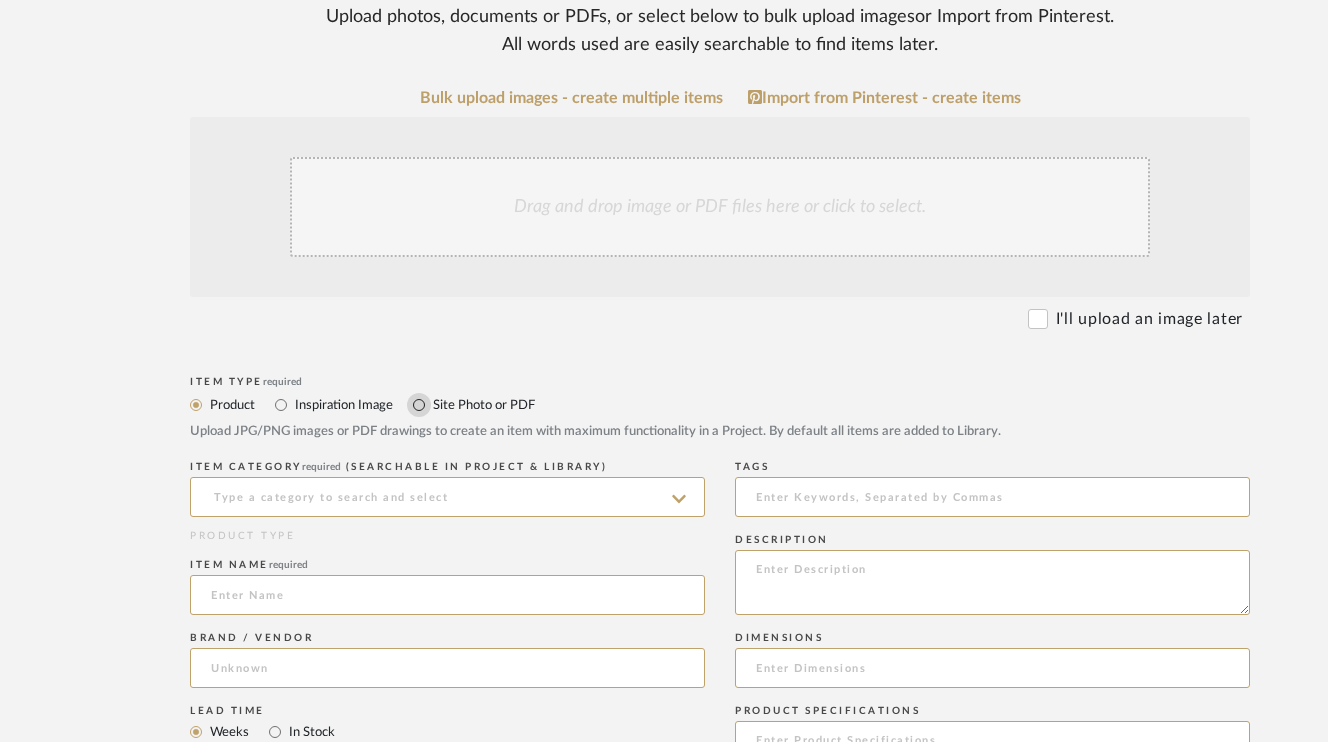 click on "Site Photo or PDF" at bounding box center [419, 405] 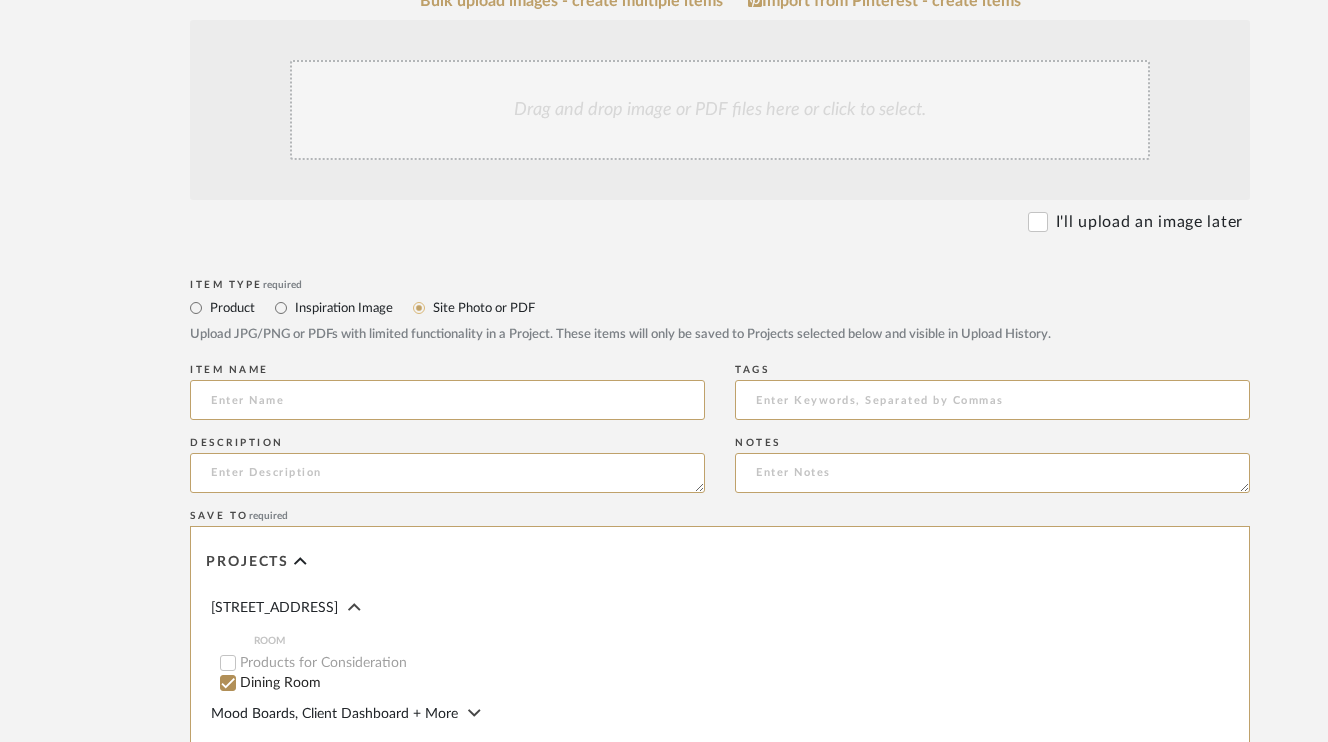 scroll, scrollTop: 429, scrollLeft: 0, axis: vertical 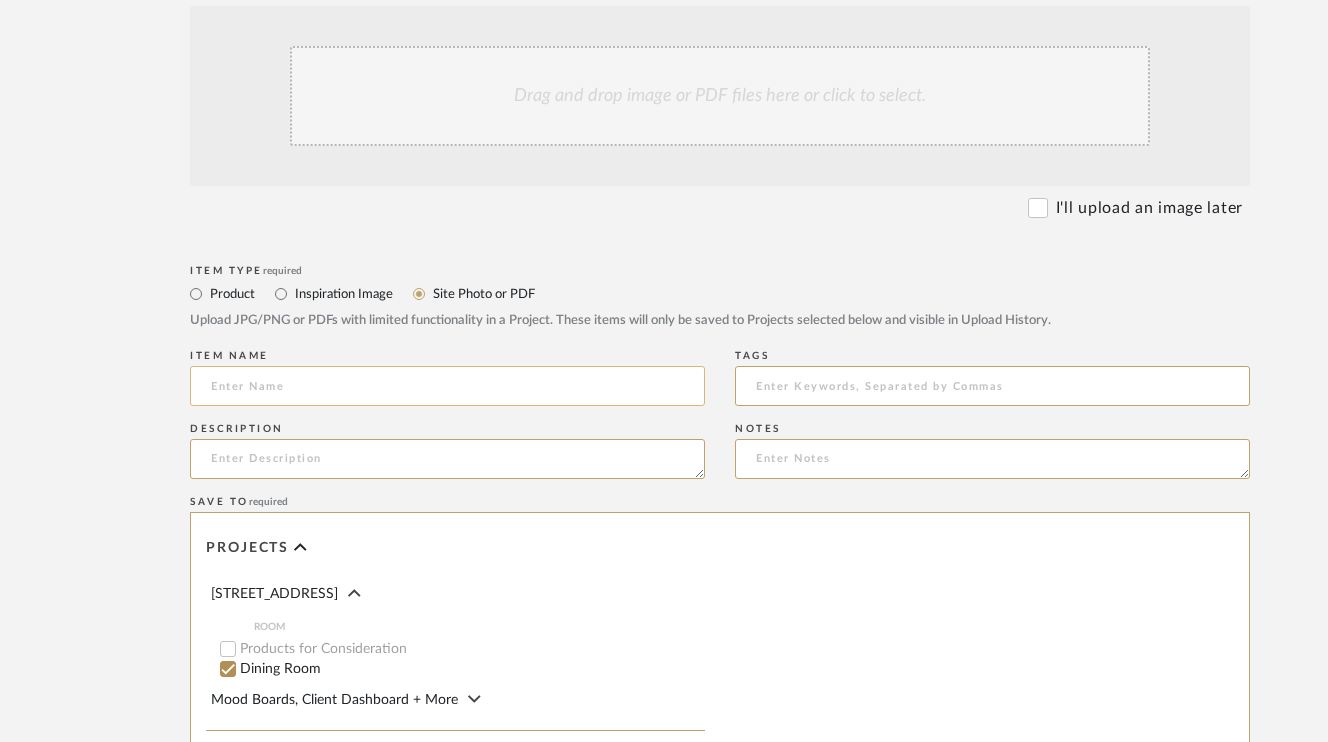 click 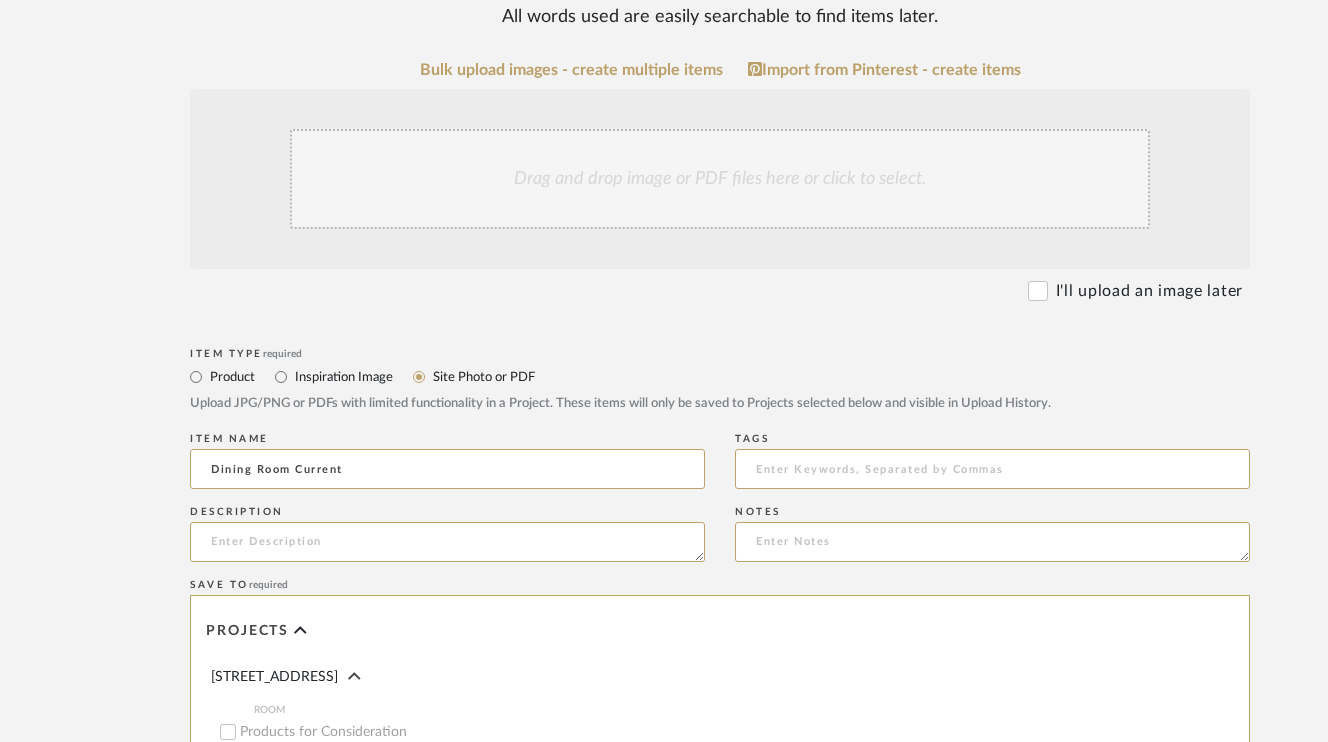 scroll, scrollTop: 301, scrollLeft: 0, axis: vertical 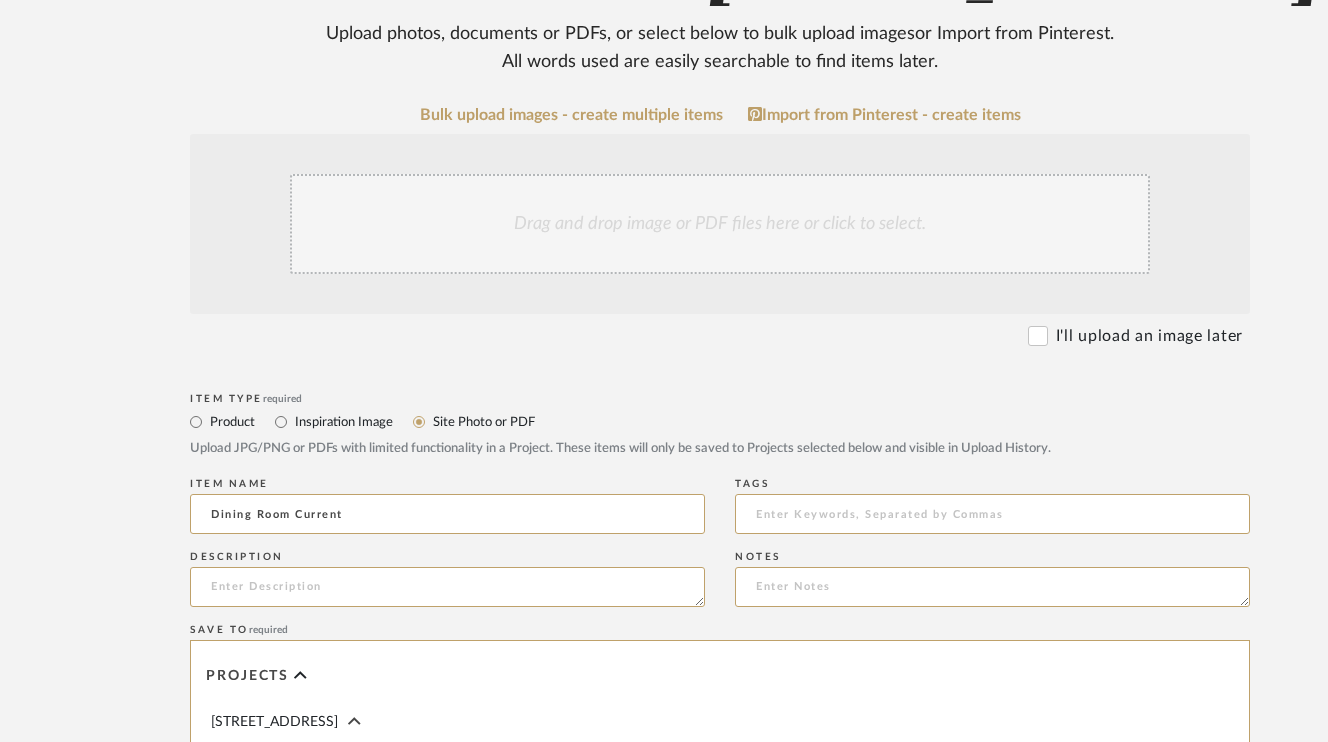 type on "Dining Room Current" 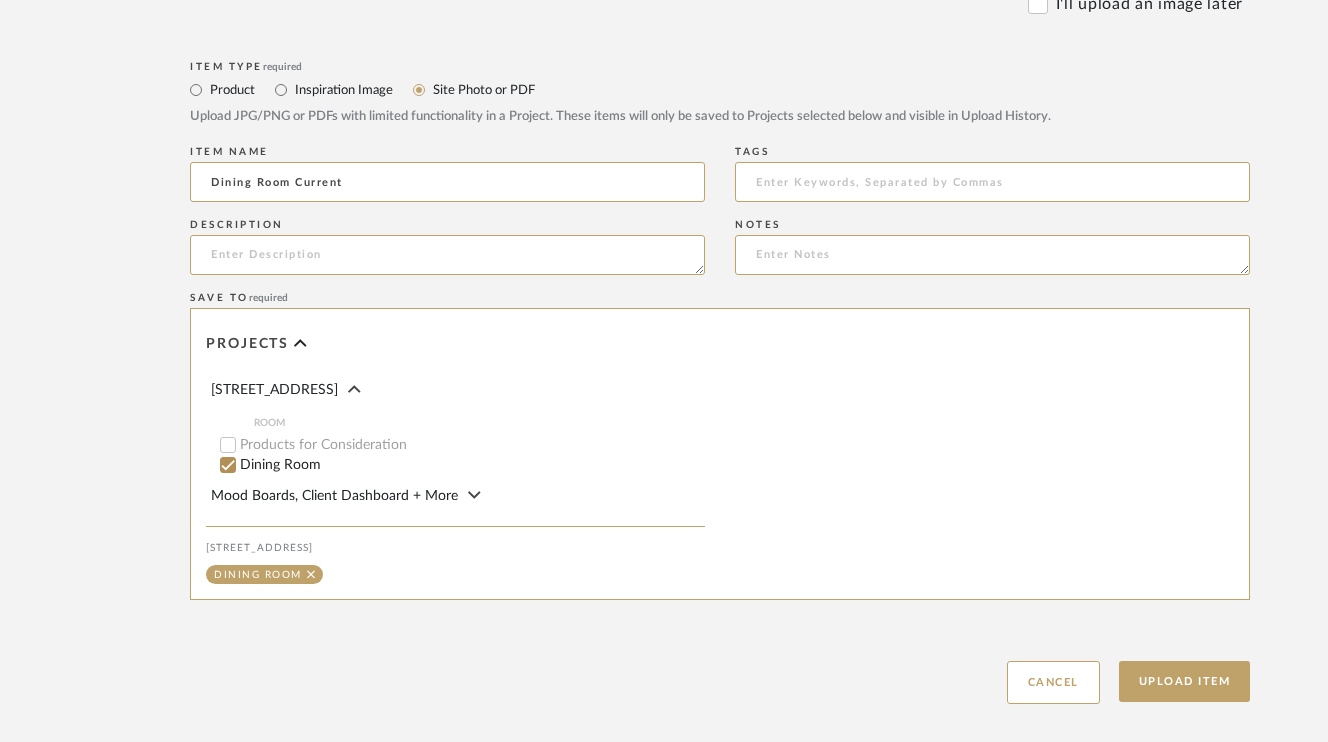 scroll, scrollTop: 848, scrollLeft: 0, axis: vertical 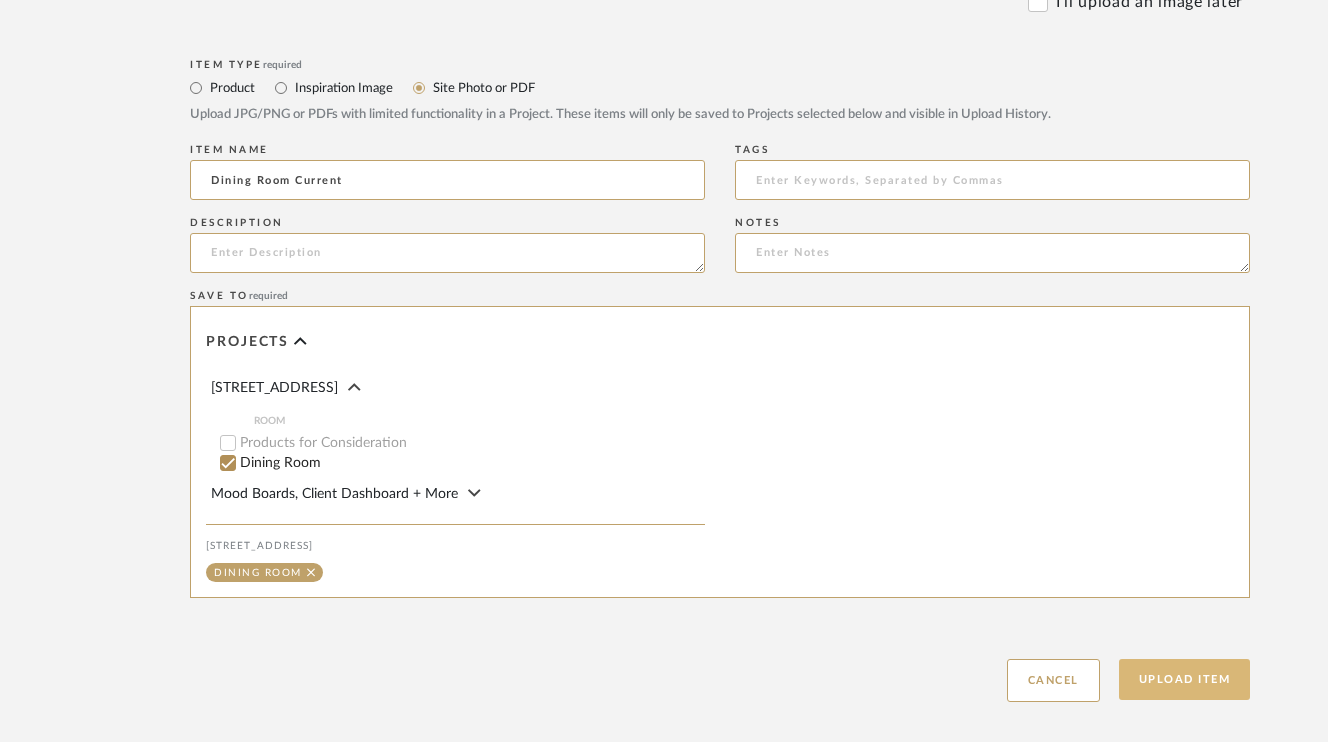 click on "Upload Item" 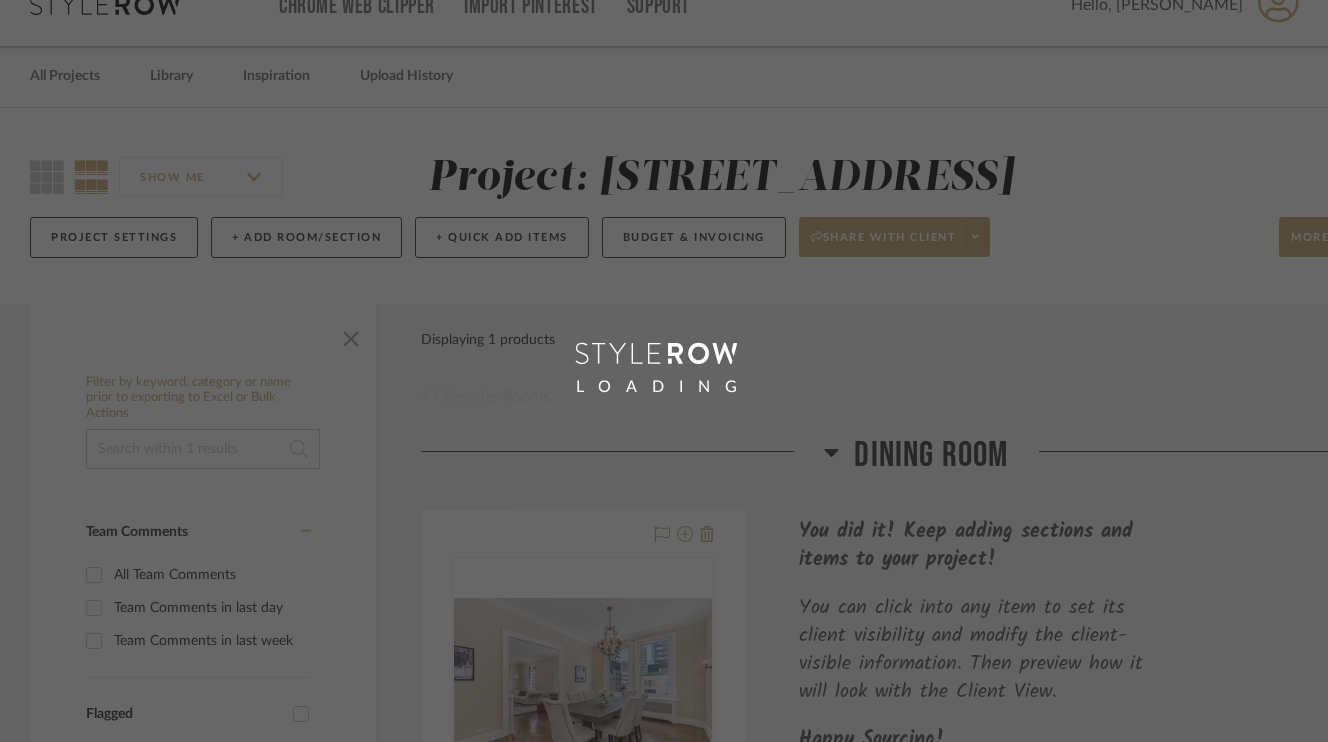 scroll, scrollTop: 0, scrollLeft: 0, axis: both 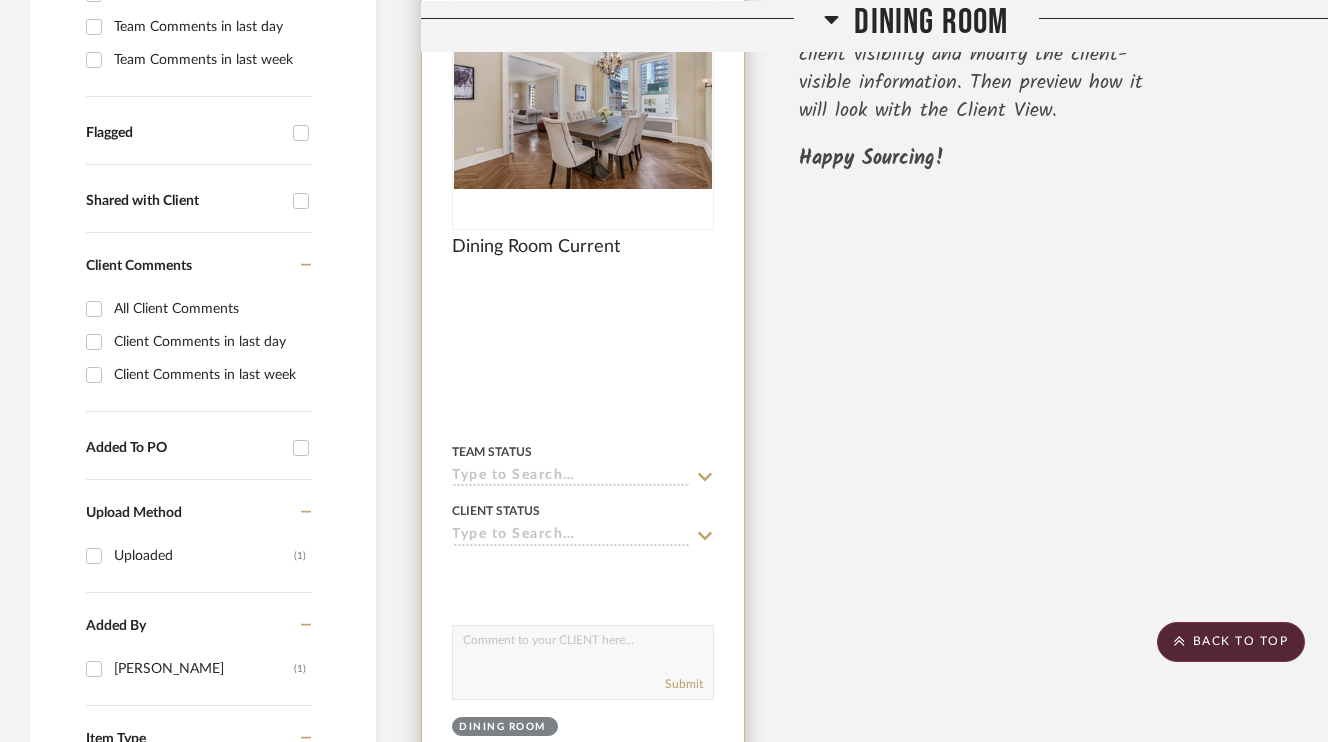 click 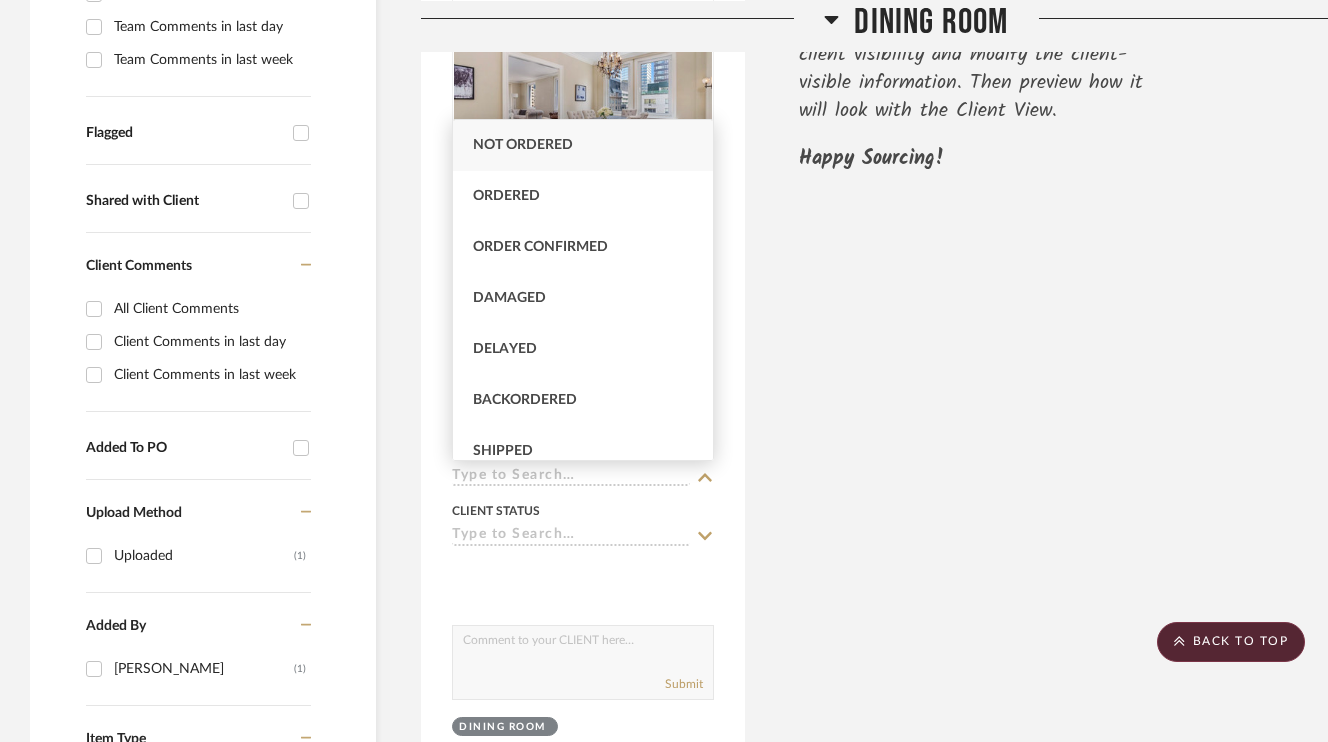 click on "Dining Room Current  By  Unknown
Team Status Client Status client Comments:  Submit   Dining Room     Tara King-Brown You did it! Keep adding sections and items to your project!  You can click into any item to set its client visibility and modify the client-visible information. Then preview how it will look with the Client View.  Happy Sourcing!" 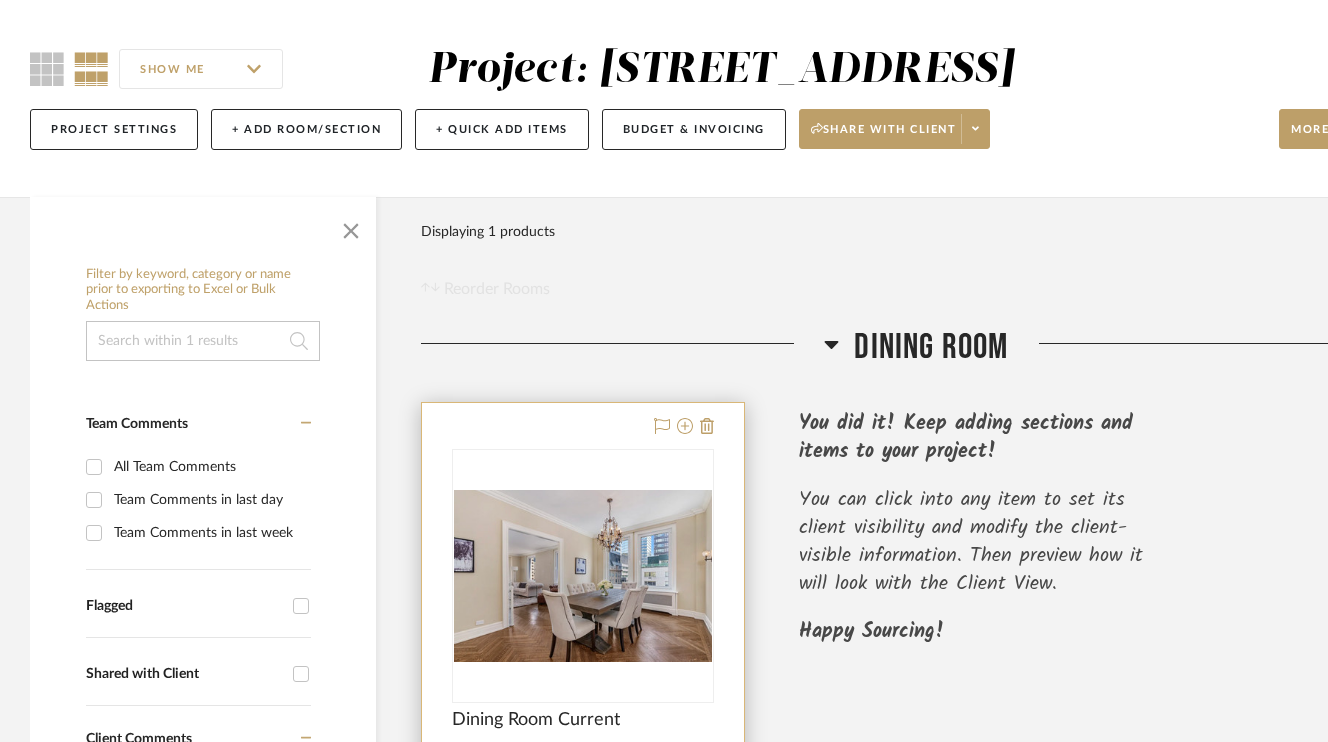 scroll, scrollTop: 141, scrollLeft: 0, axis: vertical 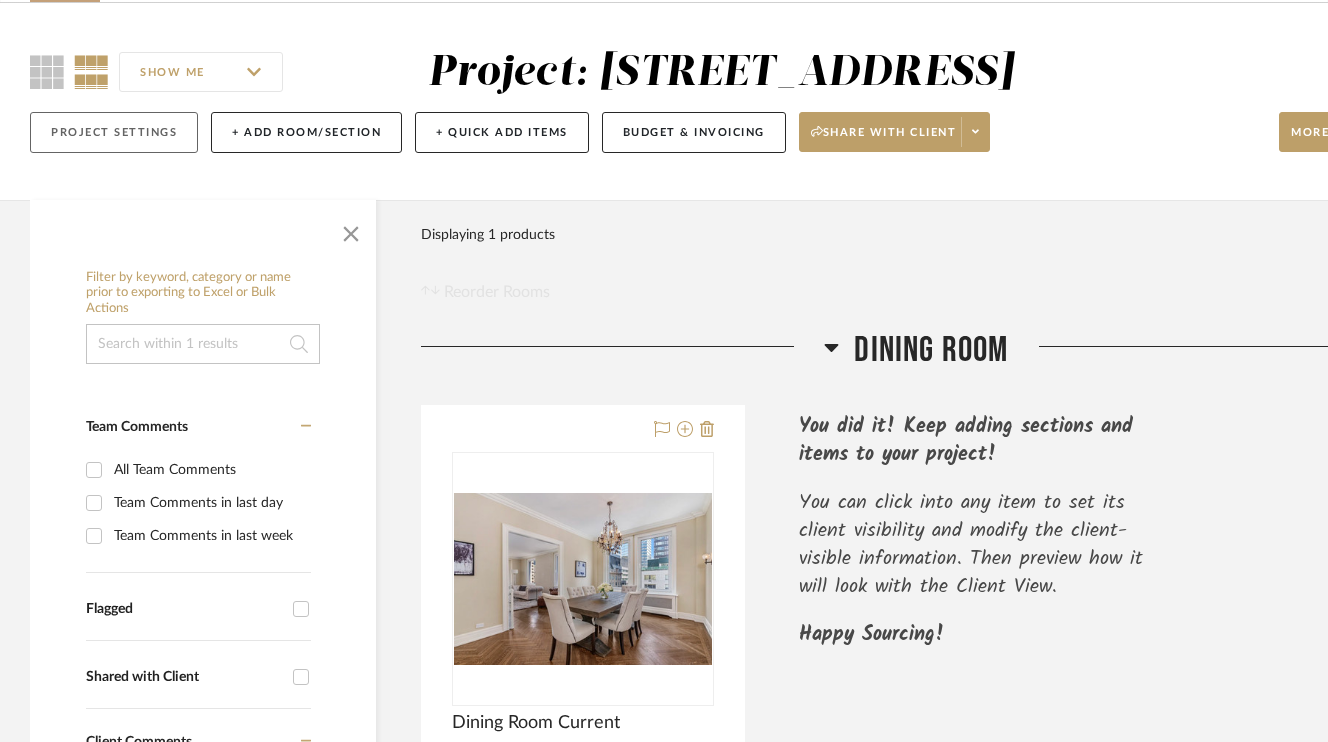 click on "Project Settings" 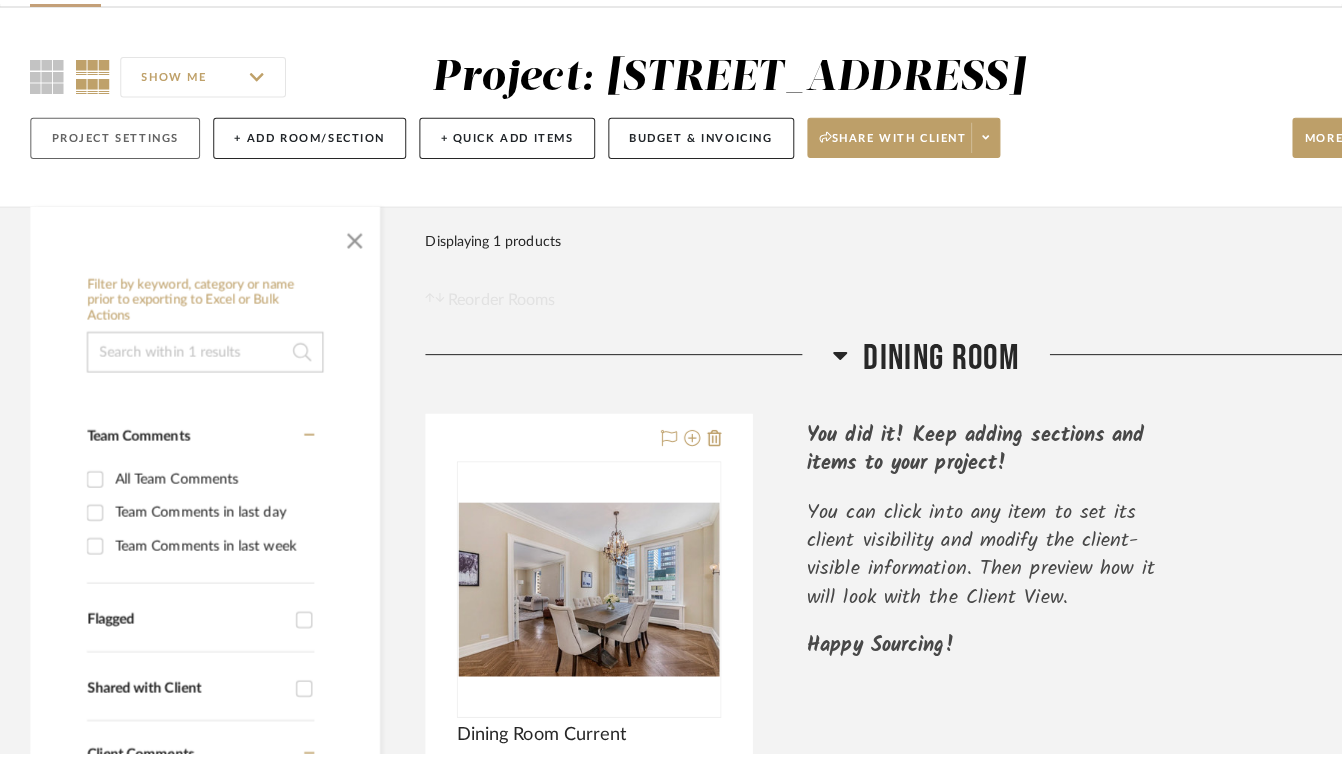 scroll, scrollTop: 0, scrollLeft: 0, axis: both 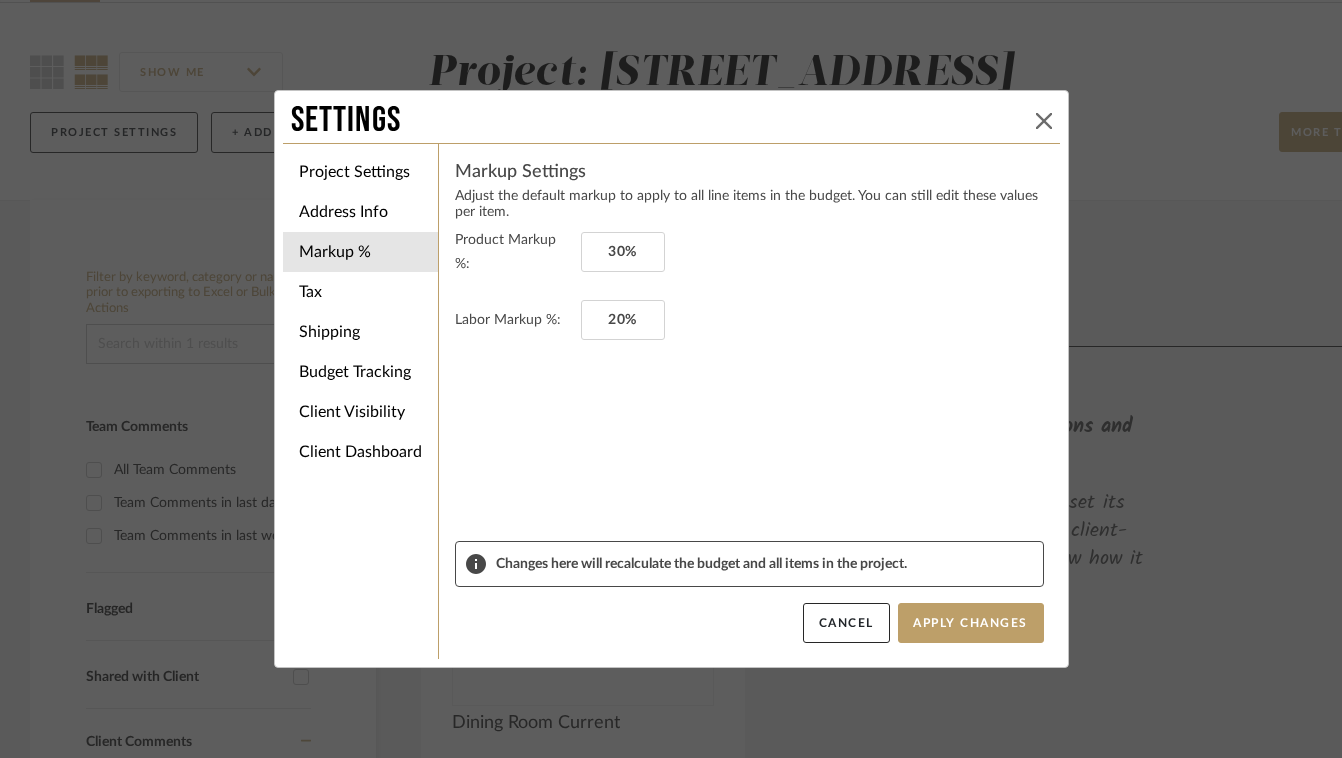 click 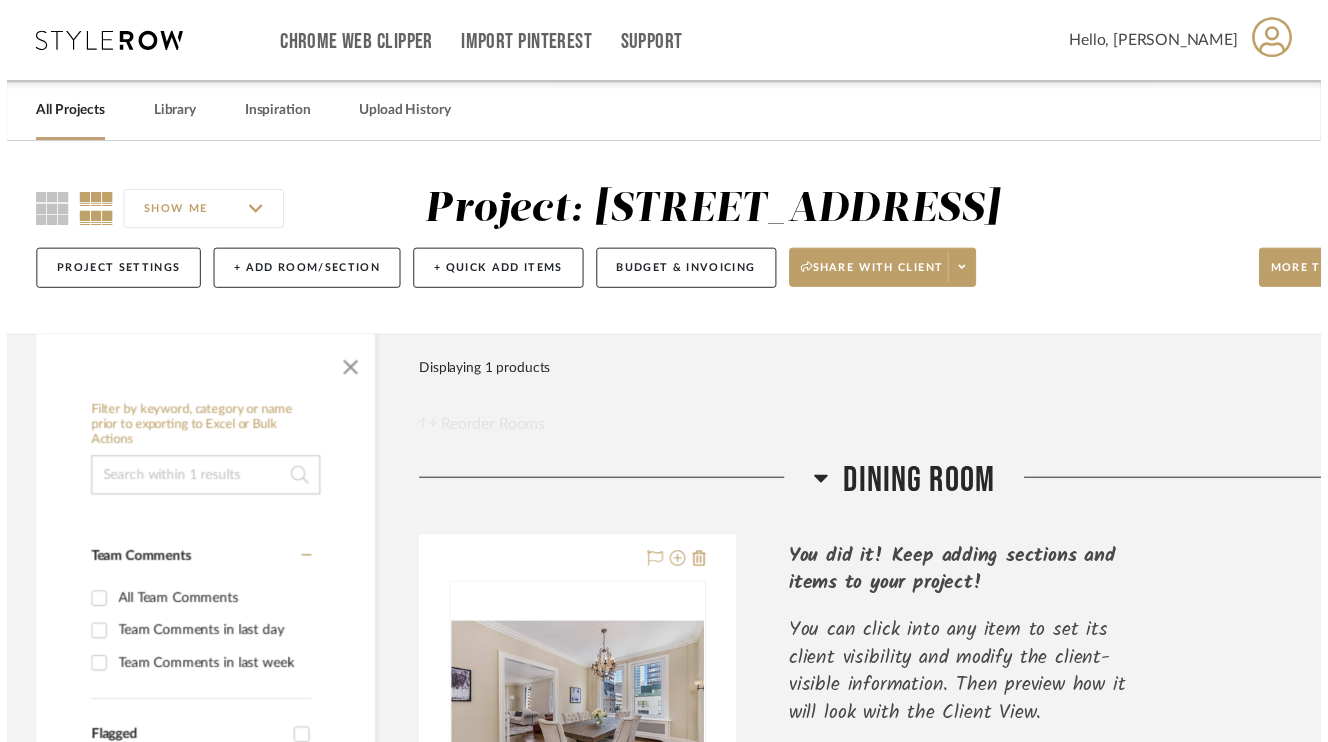 scroll, scrollTop: 141, scrollLeft: 0, axis: vertical 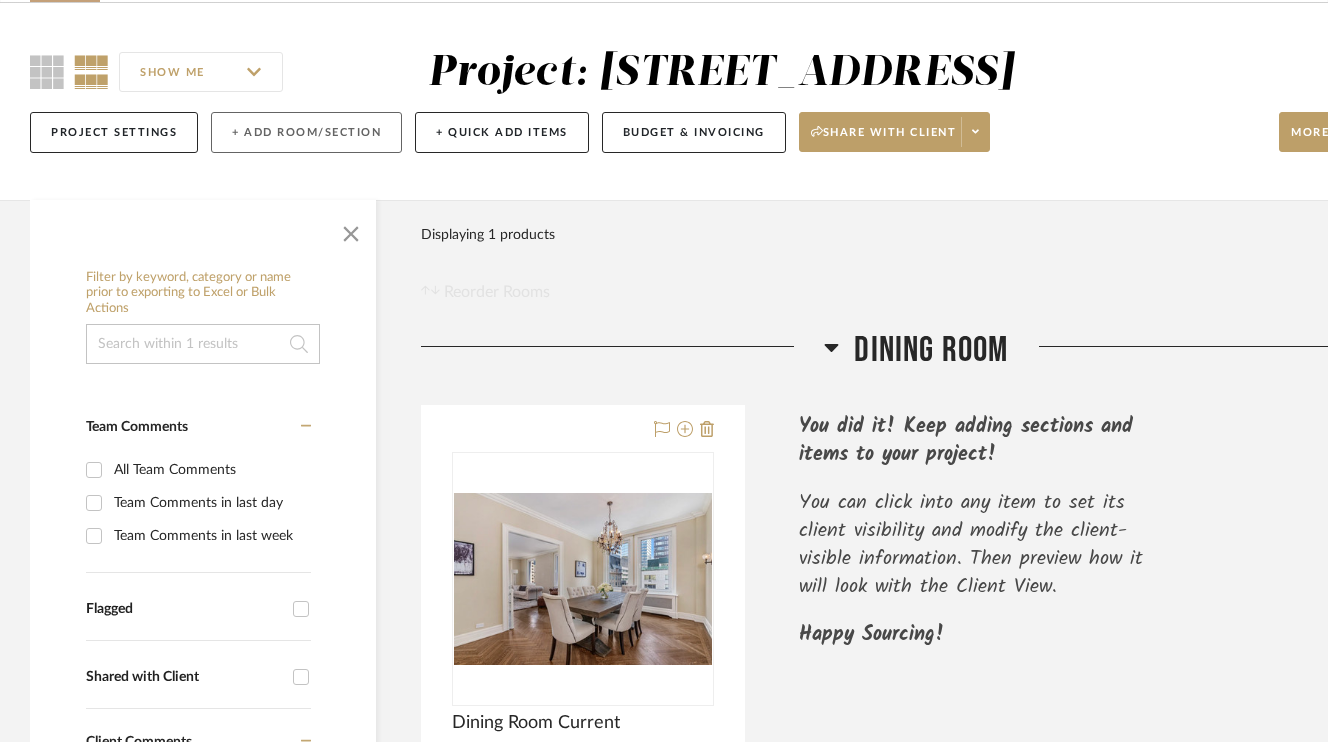 click on "+ Add Room/Section" 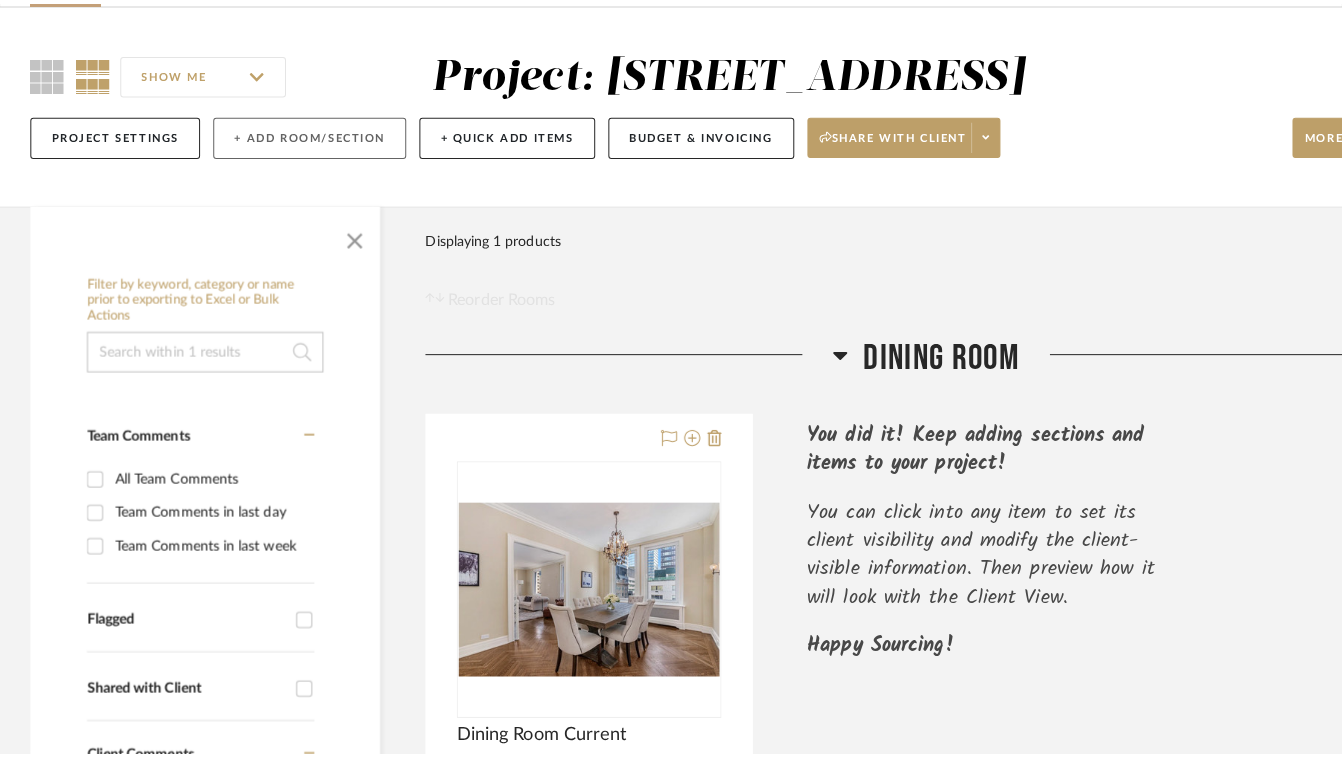 scroll, scrollTop: 0, scrollLeft: 0, axis: both 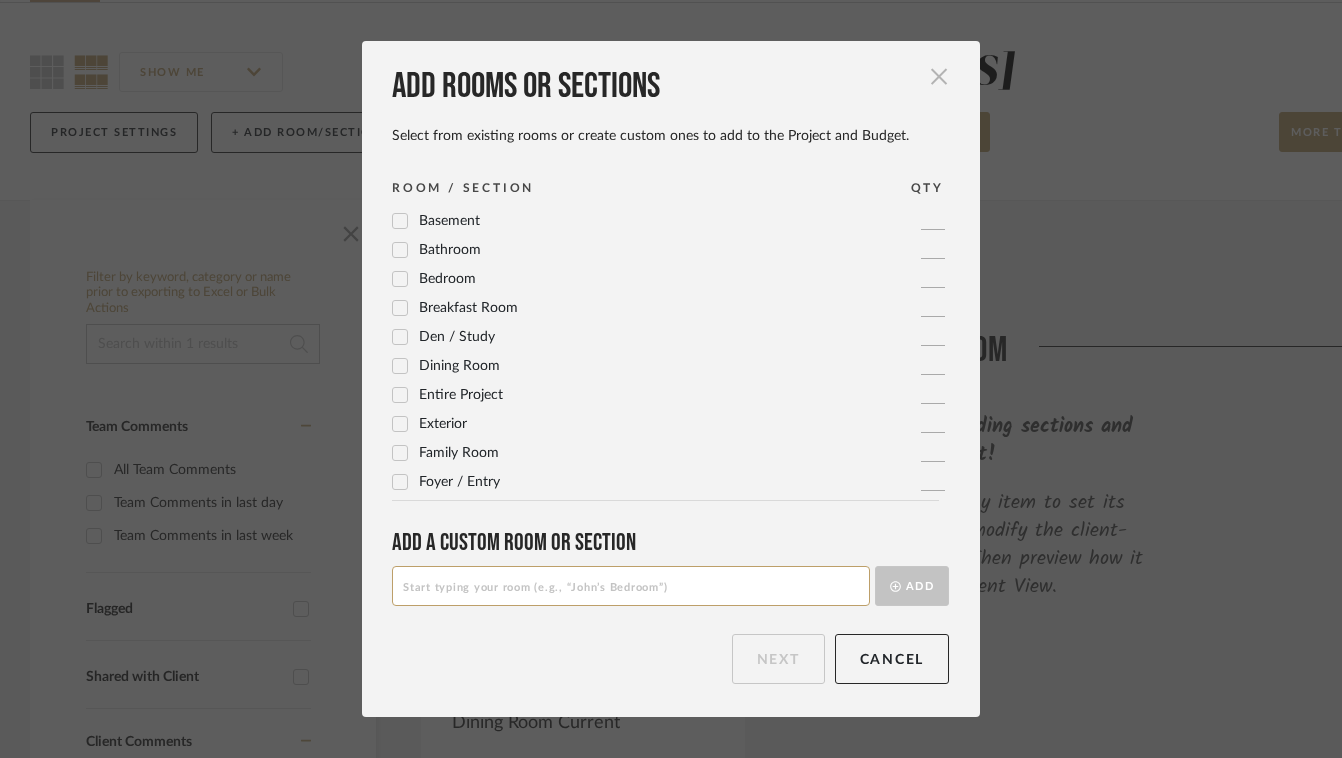 click at bounding box center (939, 77) 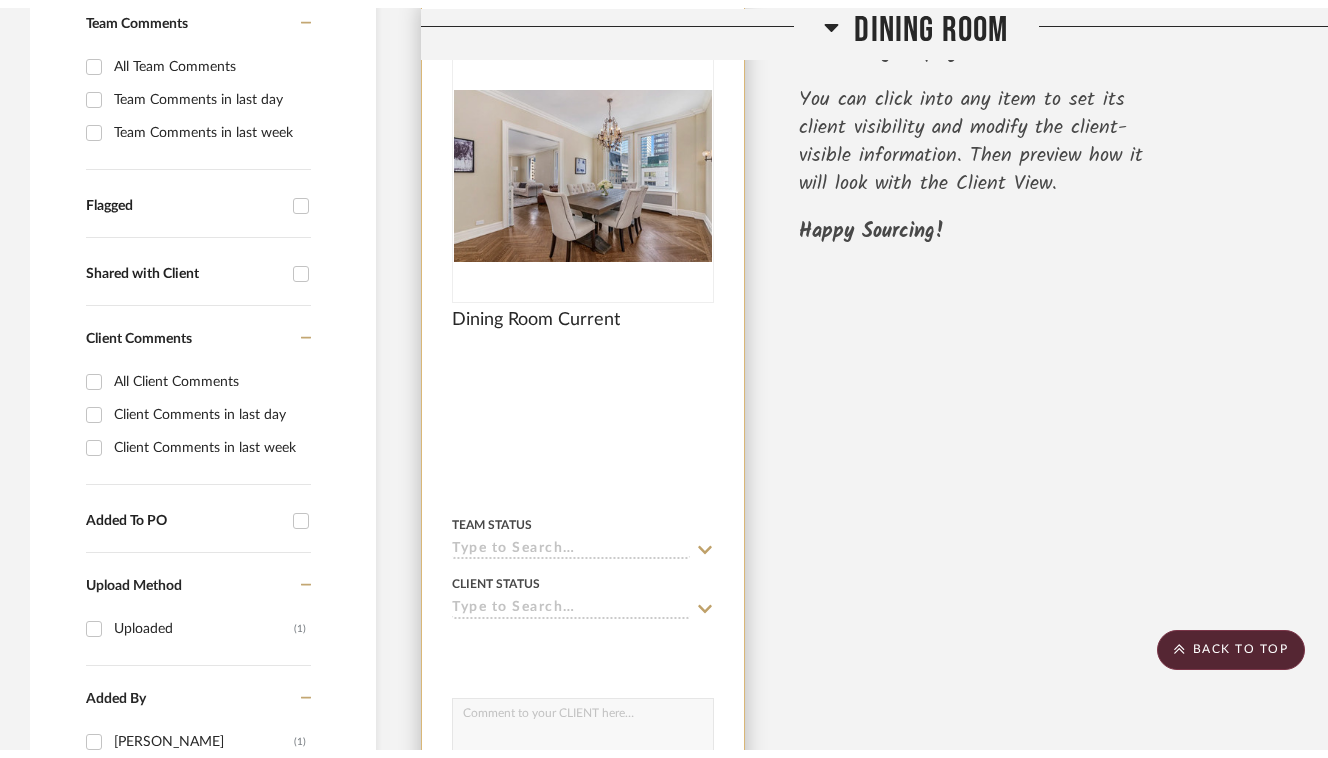 scroll, scrollTop: 0, scrollLeft: 0, axis: both 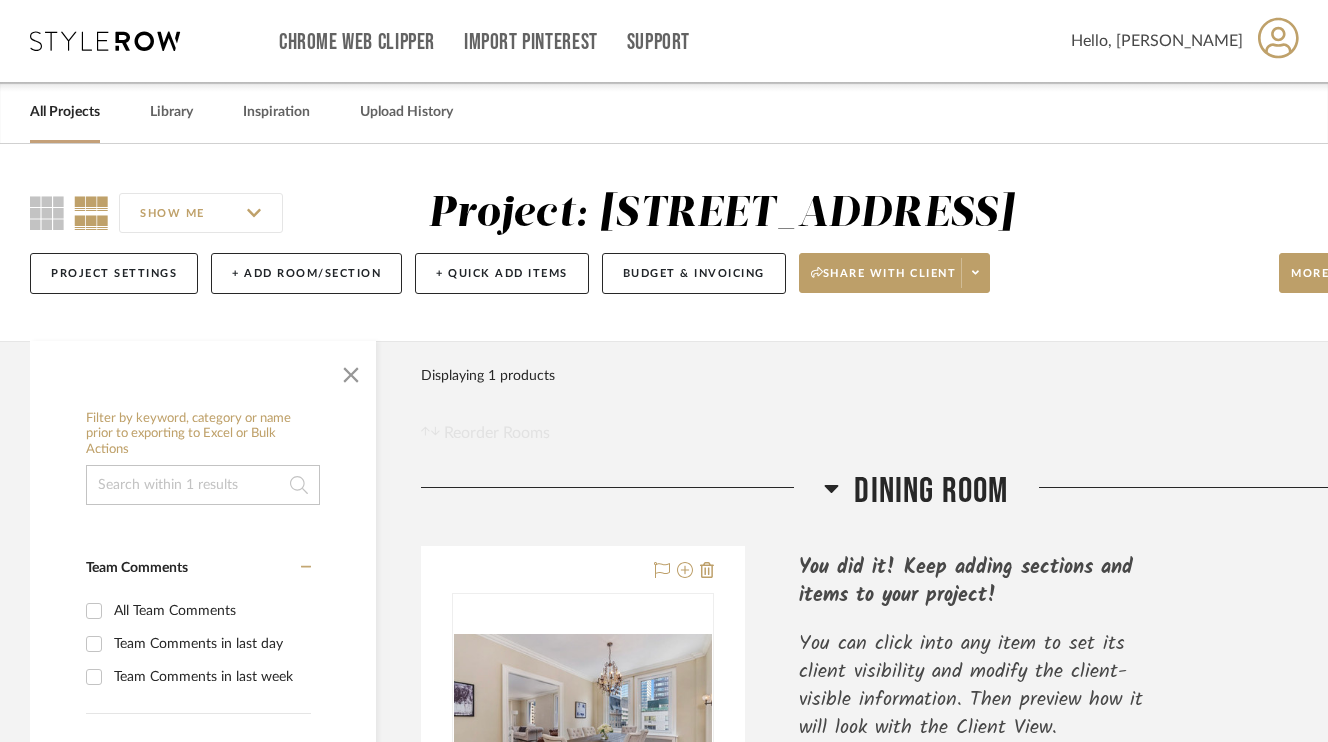 click at bounding box center [105, 41] 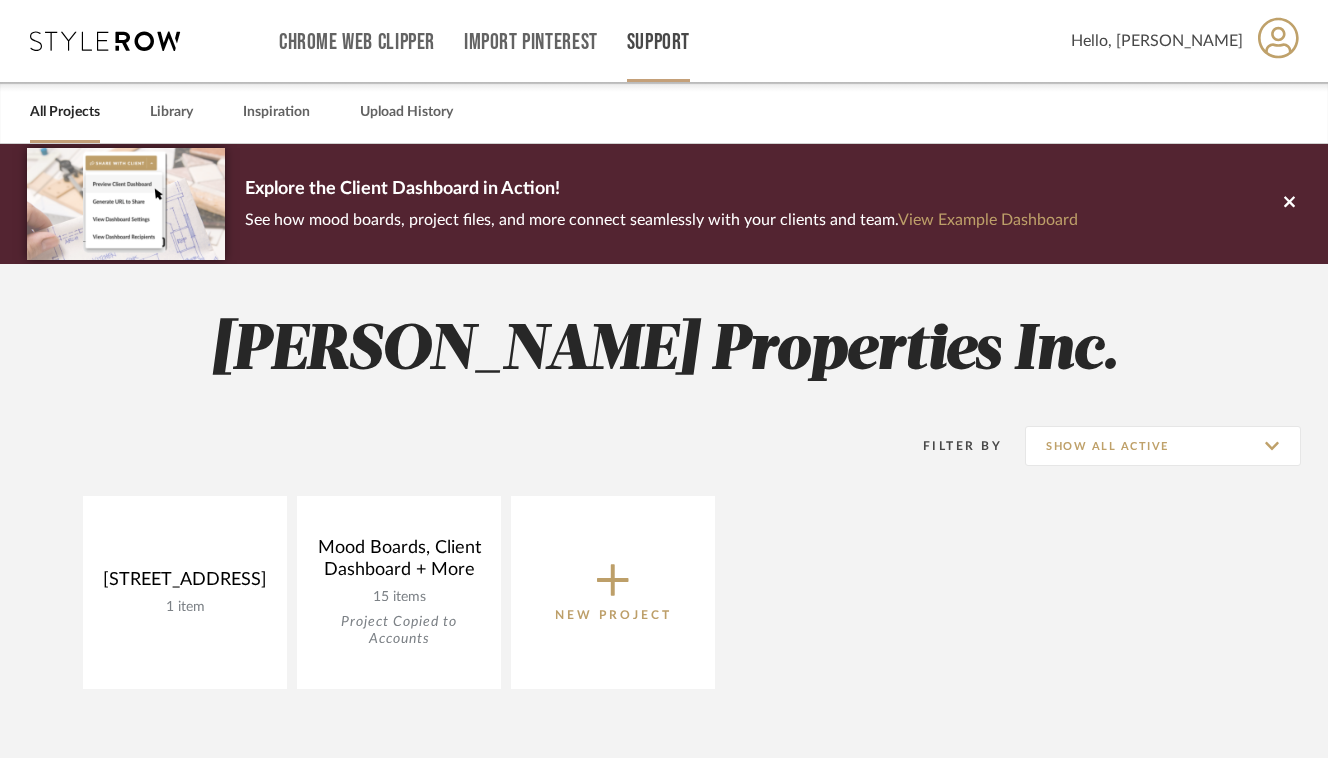 click on "Support" at bounding box center (658, 42) 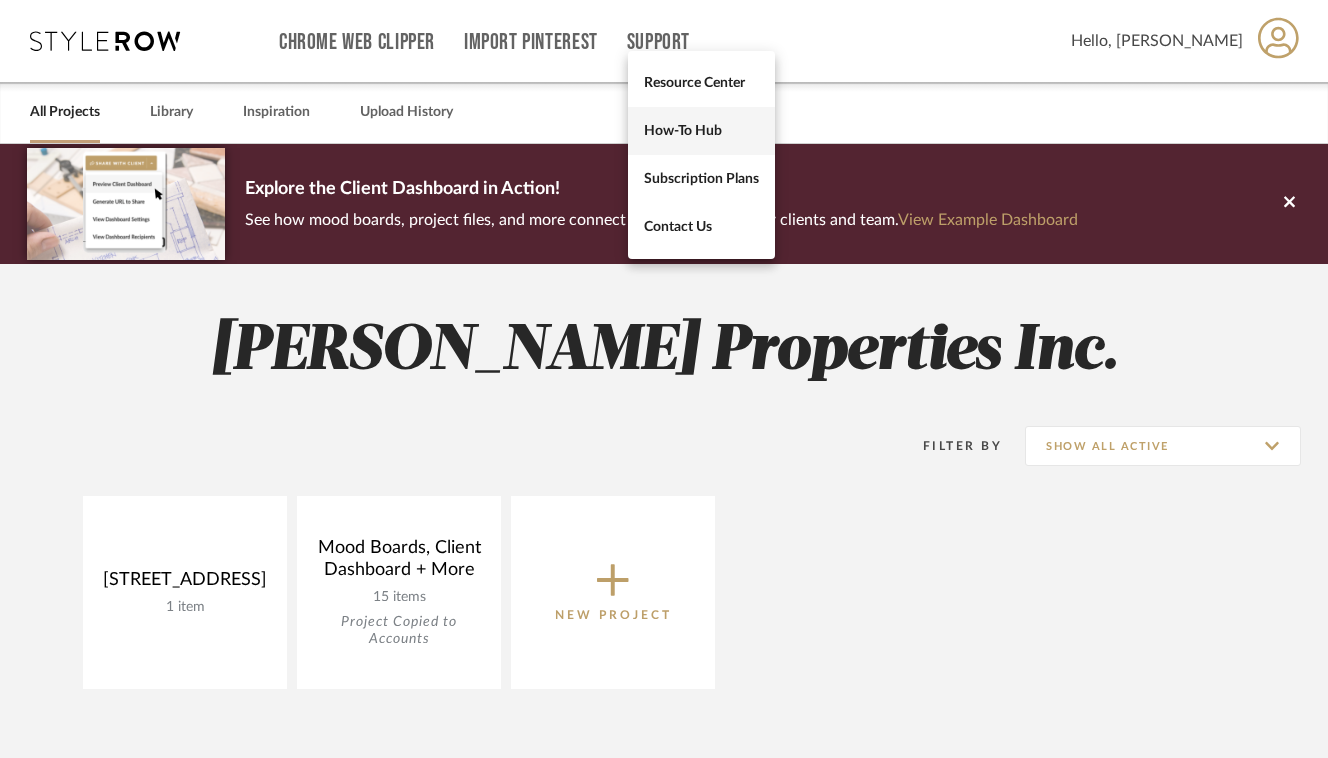 click on "How-To Hub" at bounding box center (701, 130) 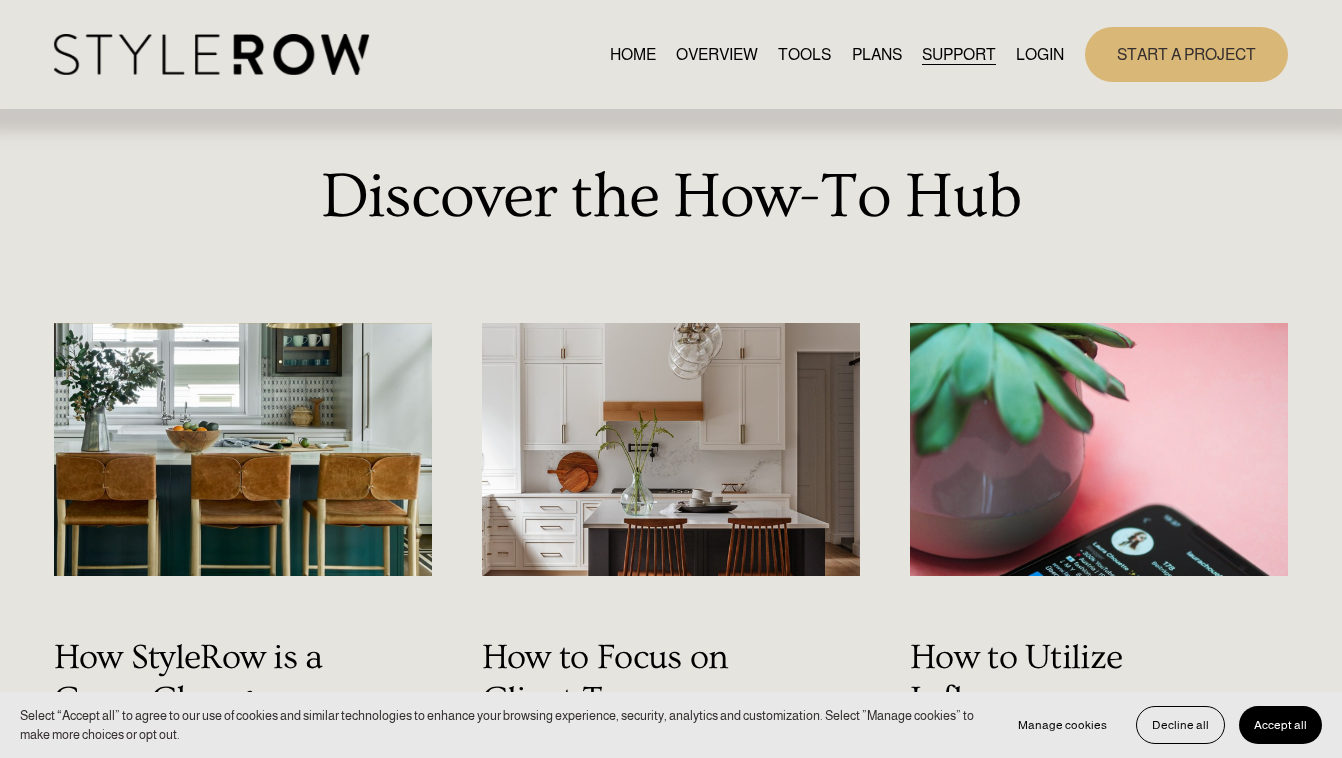 scroll, scrollTop: 0, scrollLeft: 0, axis: both 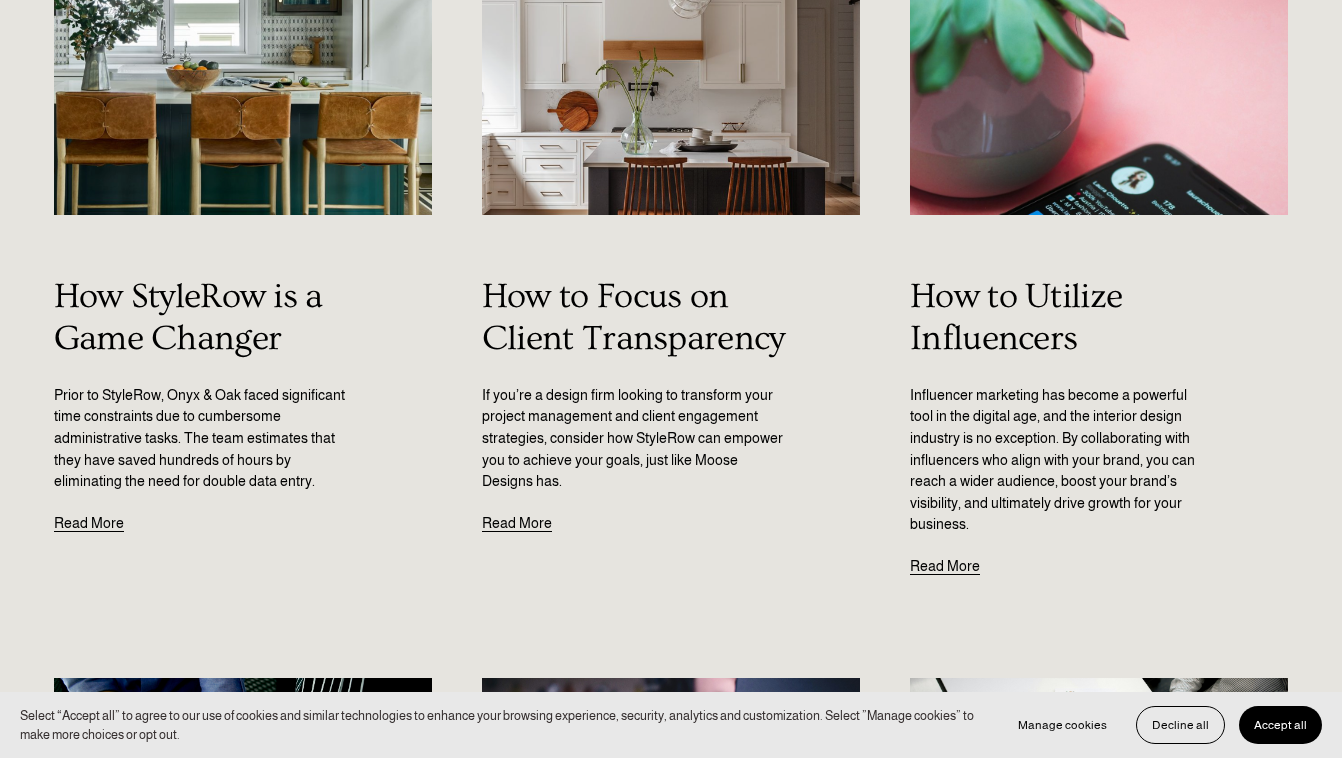 click on "Read More" at bounding box center [89, 514] 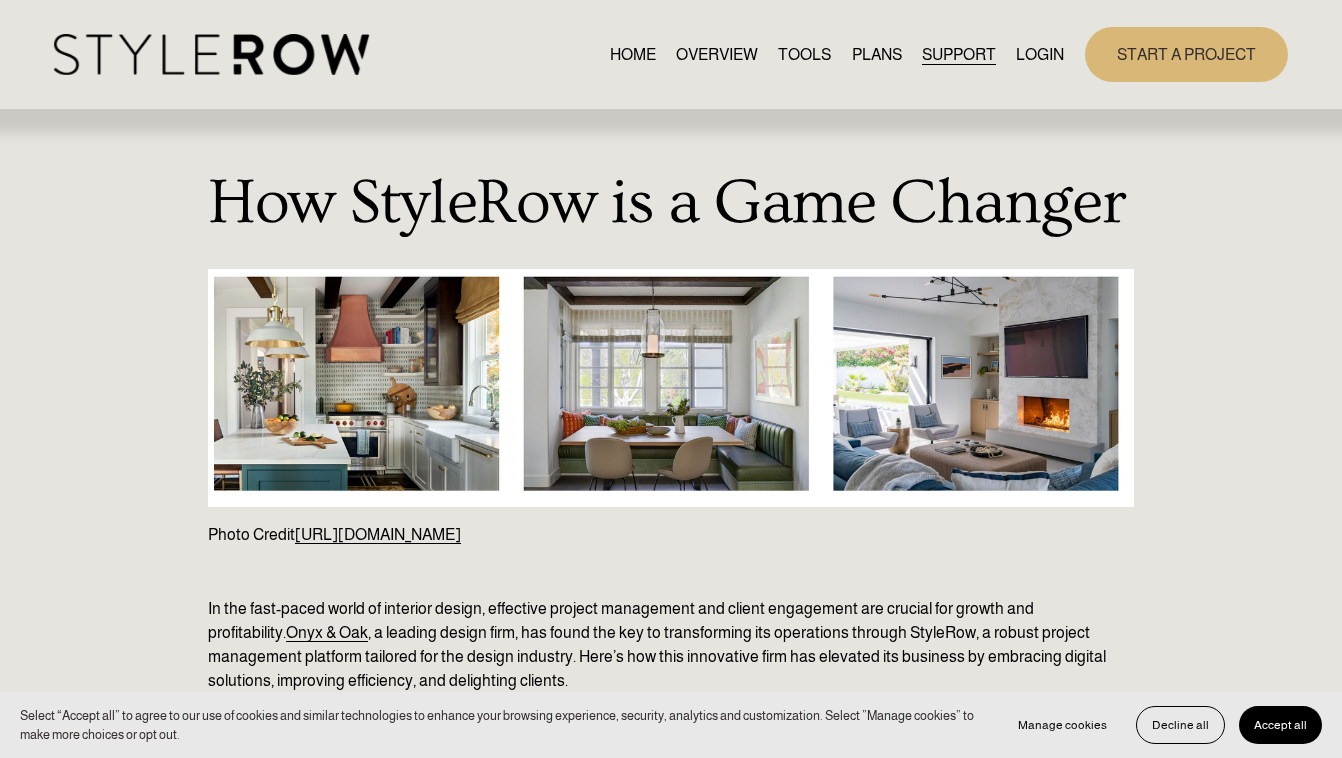 scroll, scrollTop: 0, scrollLeft: 0, axis: both 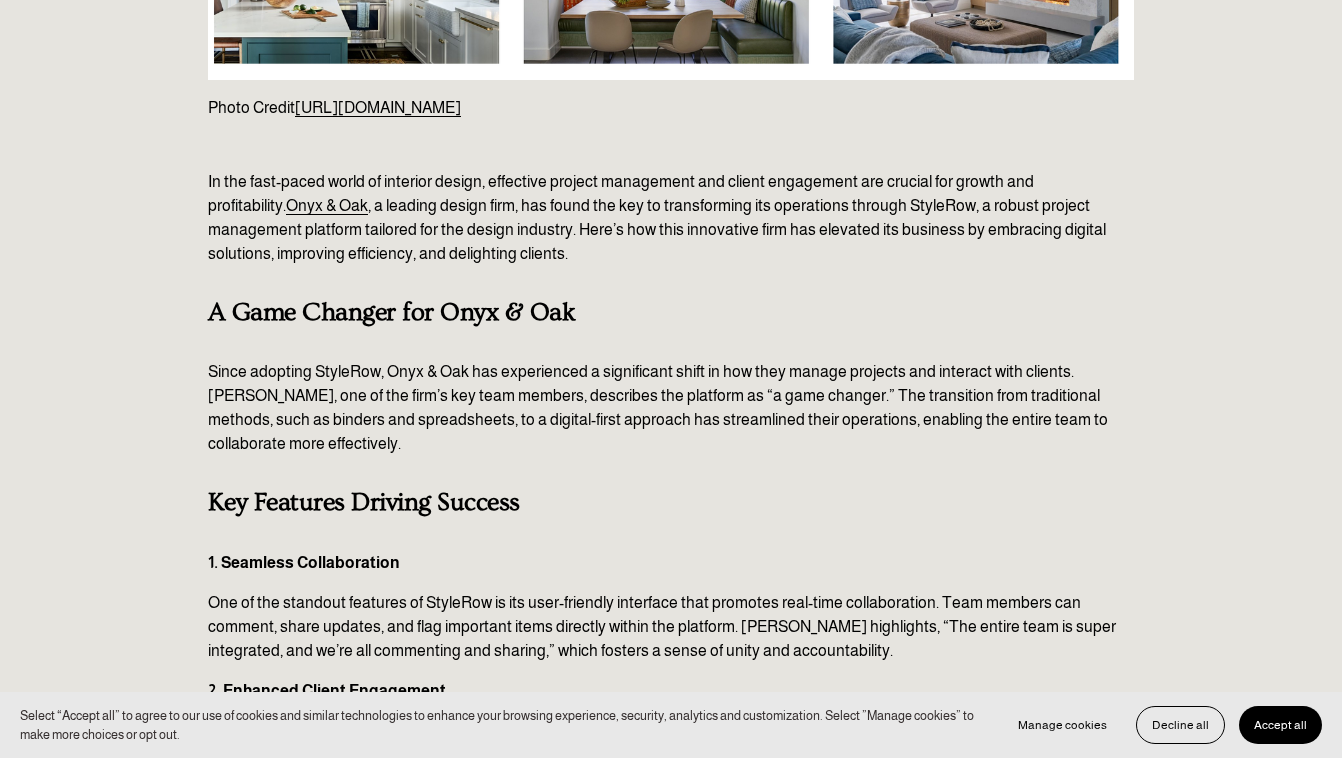 click on "Accept all" at bounding box center (1280, 725) 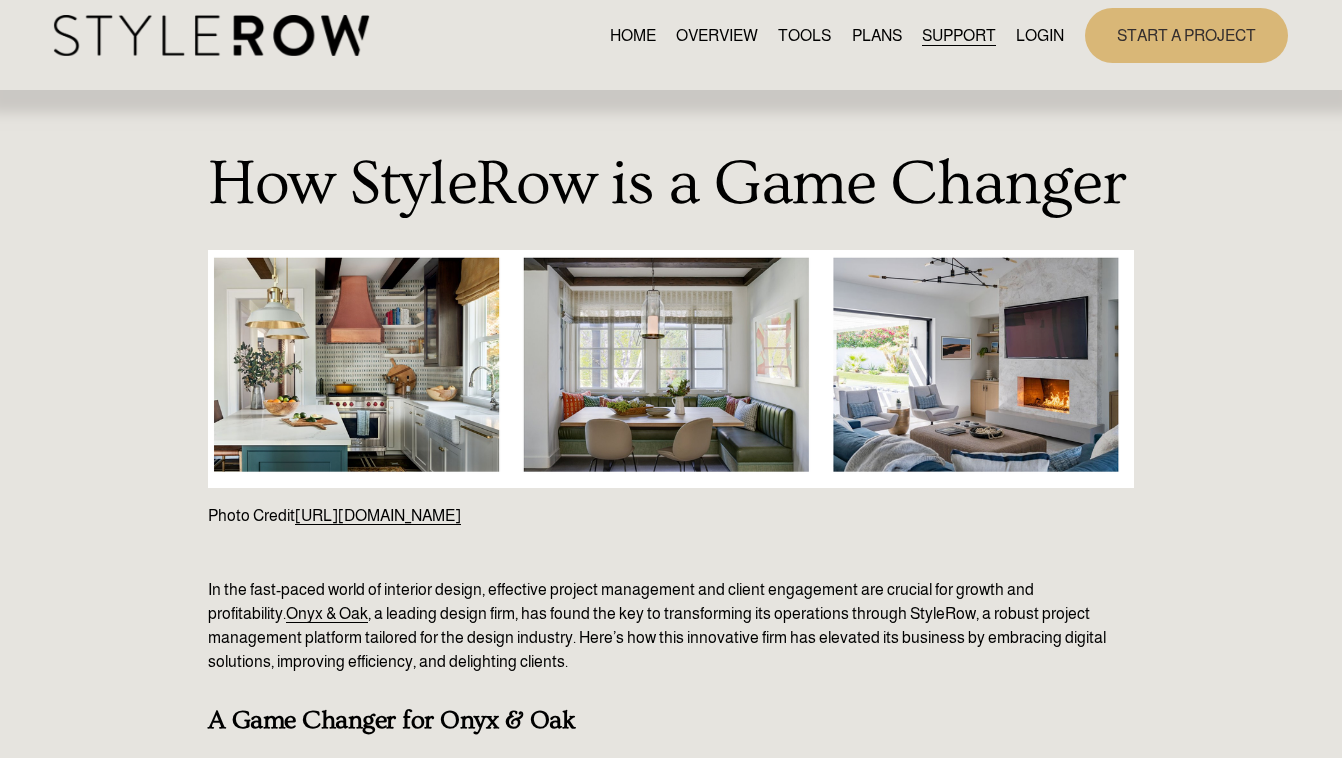 scroll, scrollTop: 0, scrollLeft: 0, axis: both 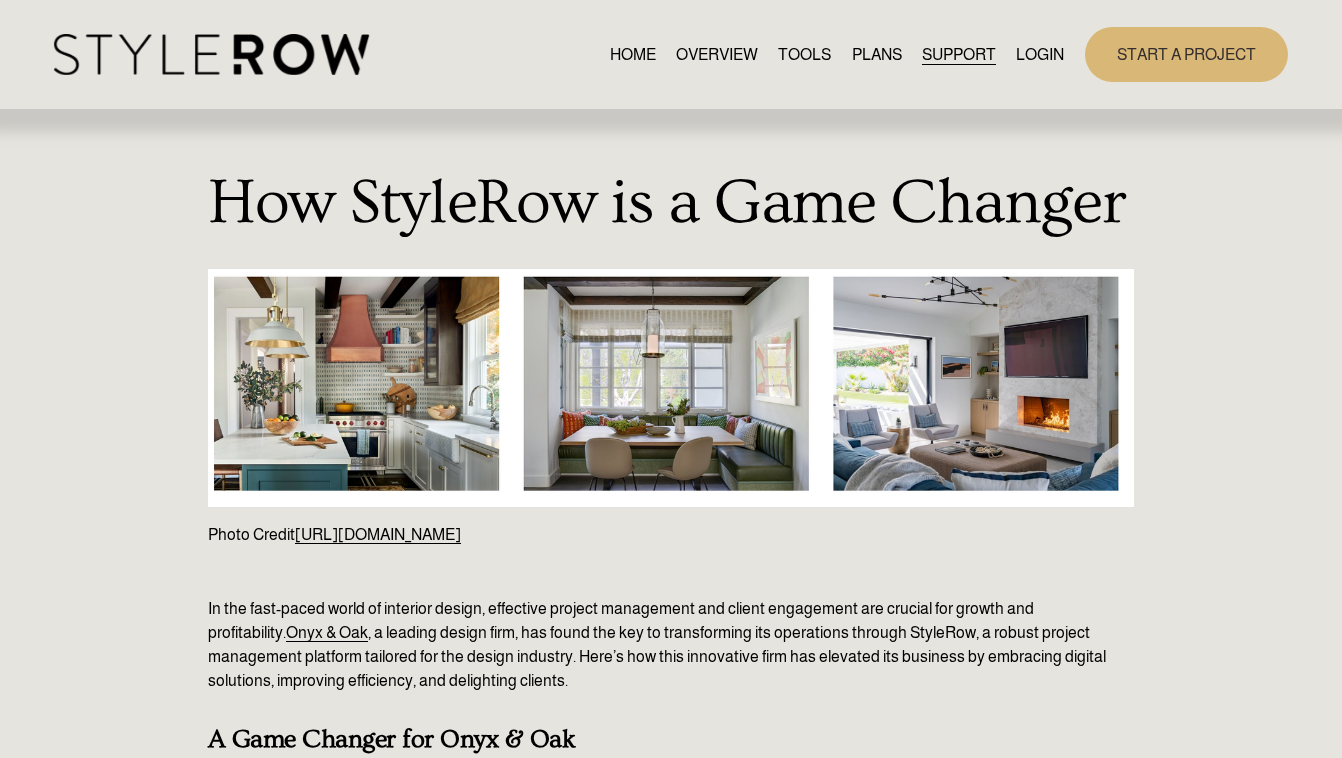 click on "TOOLS" at bounding box center [804, 54] 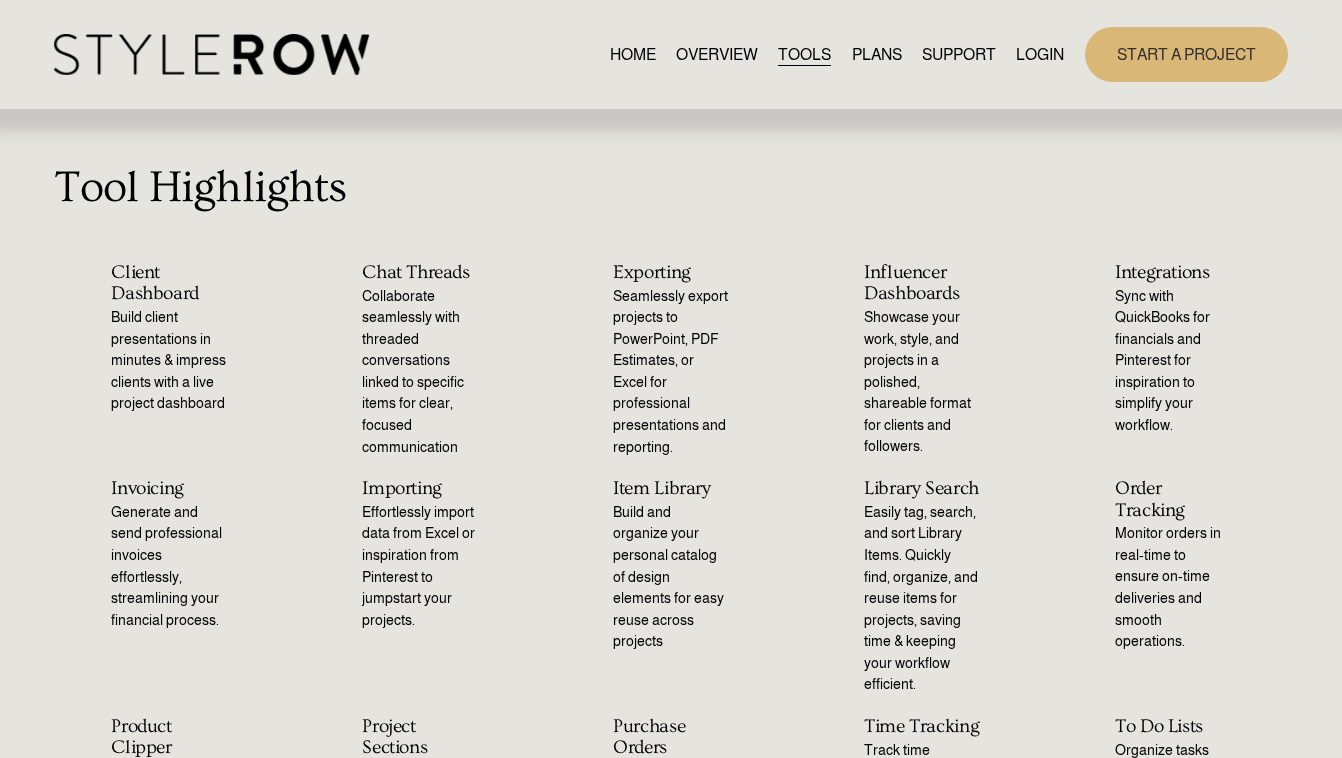 scroll, scrollTop: 0, scrollLeft: 0, axis: both 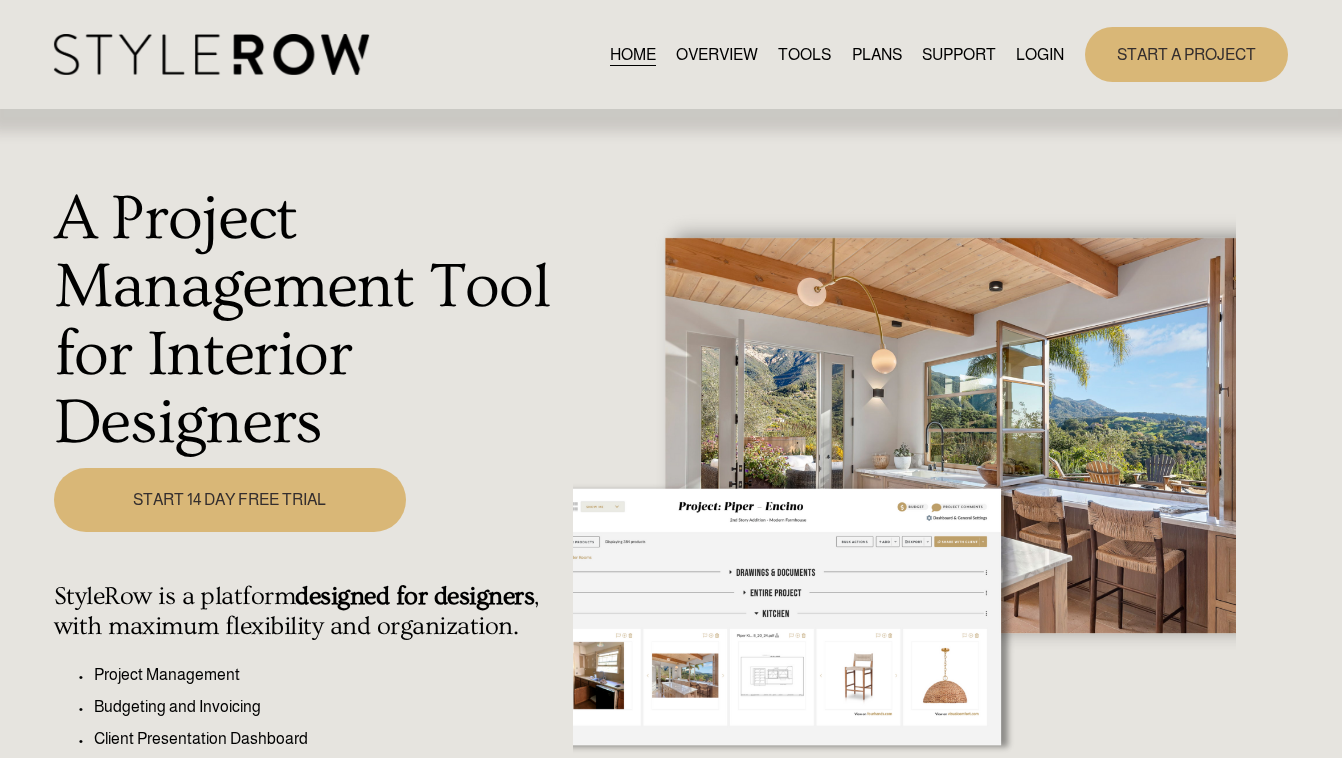 click on "LOGIN" at bounding box center [1040, 54] 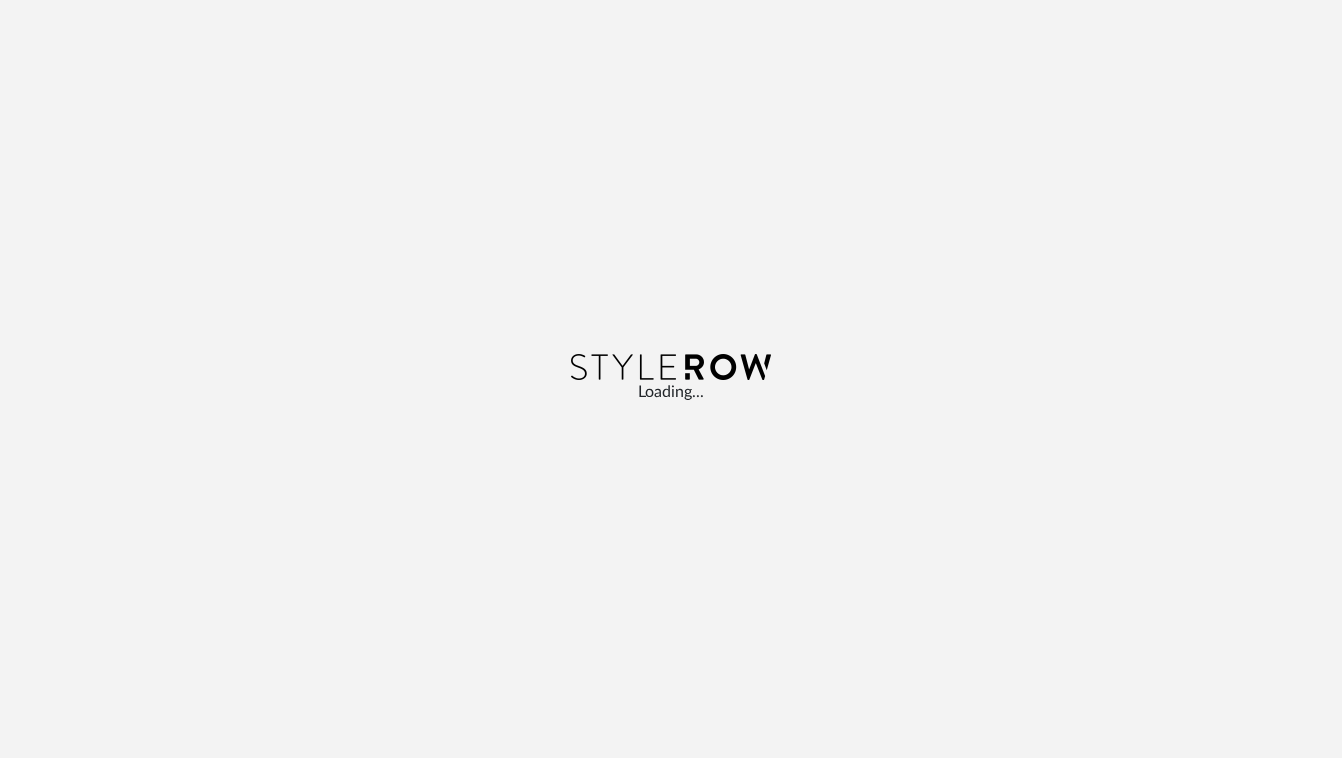 scroll, scrollTop: 0, scrollLeft: 0, axis: both 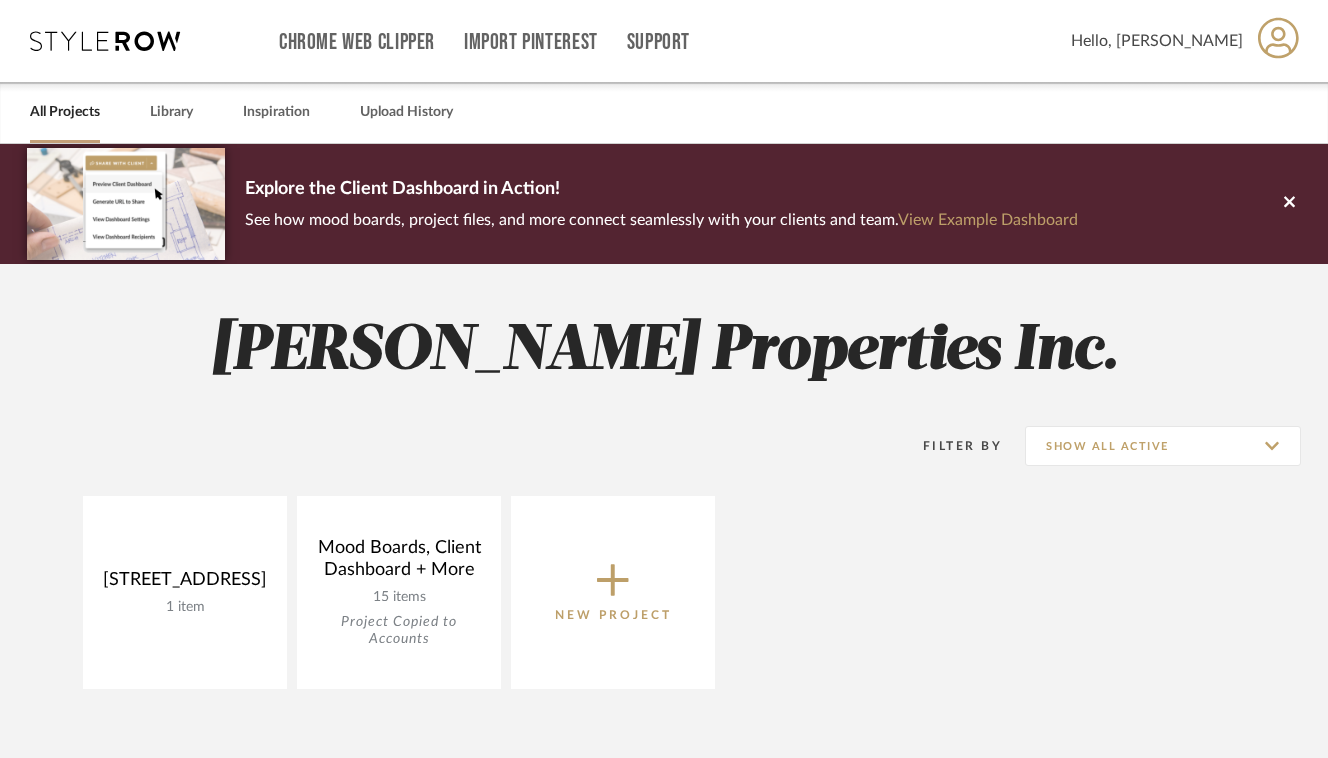 click 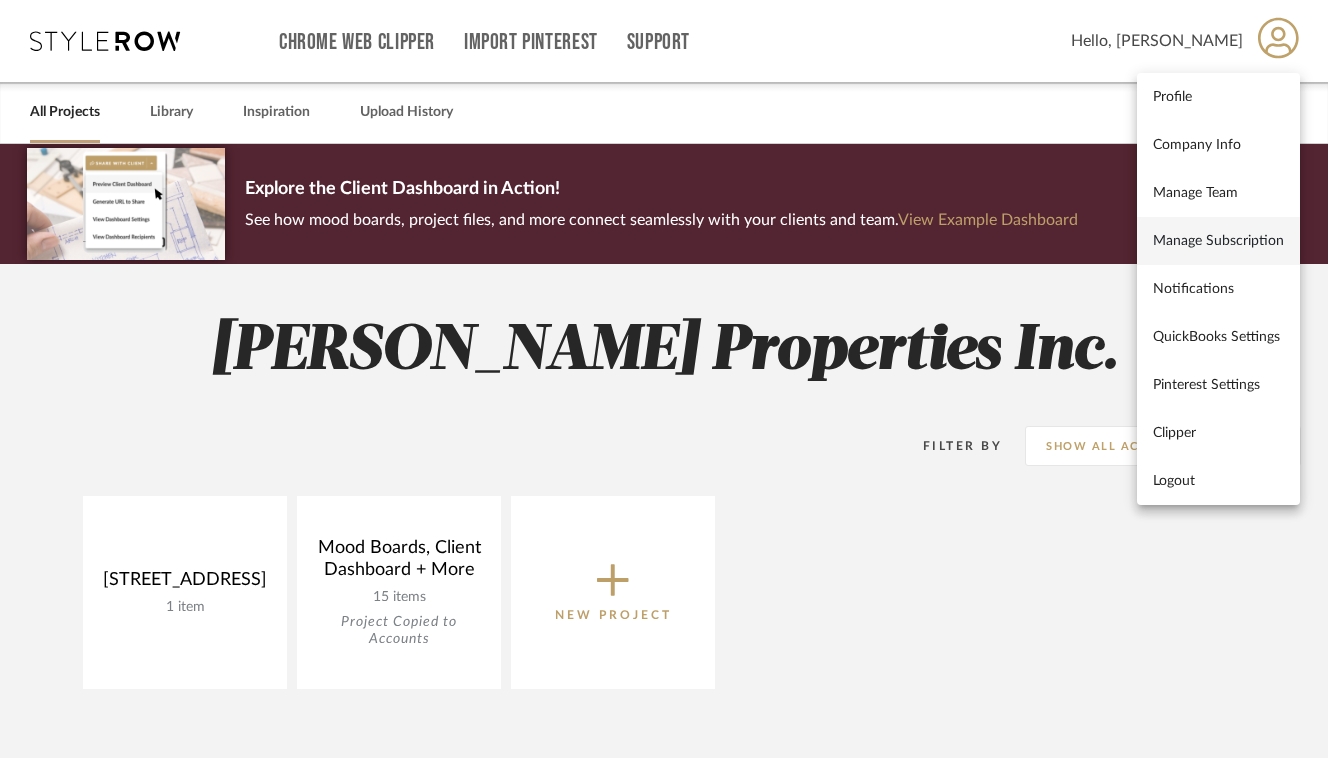 click on "Manage Subscription" at bounding box center (1218, 240) 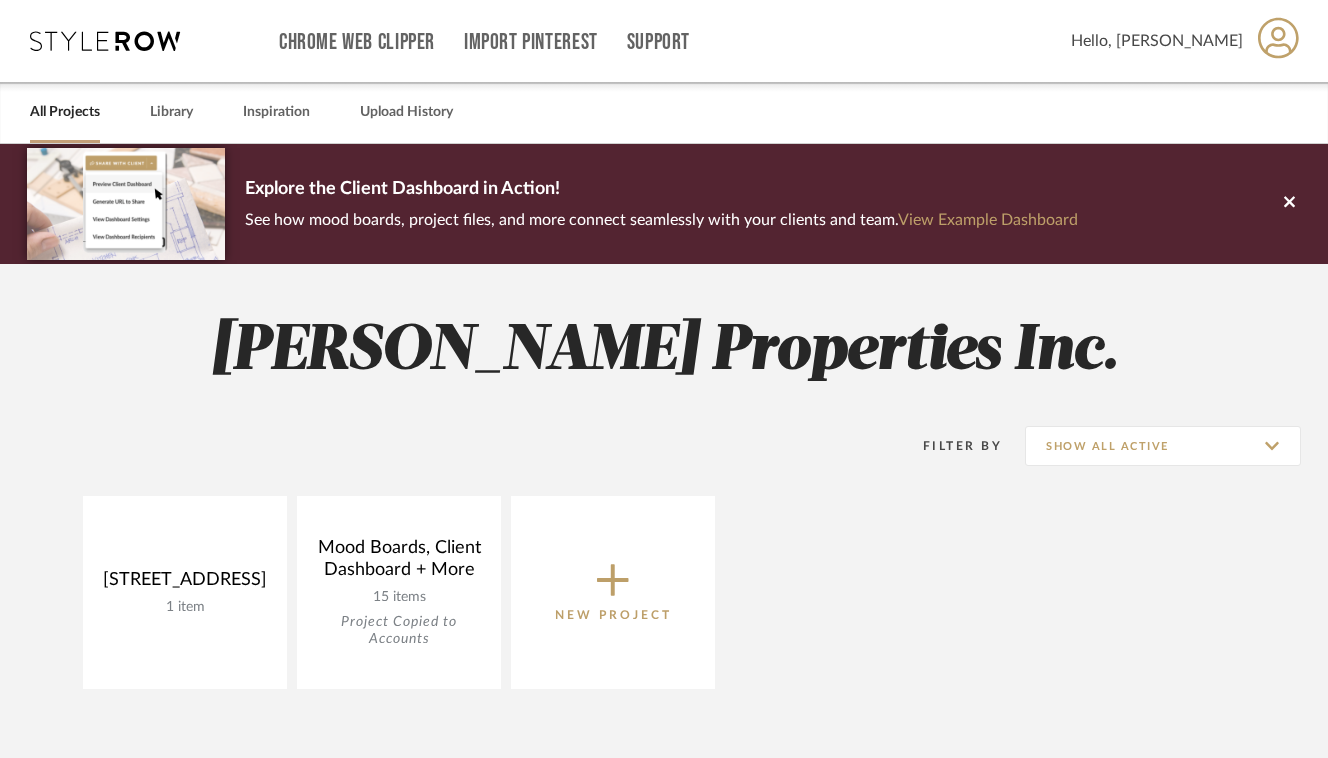 click 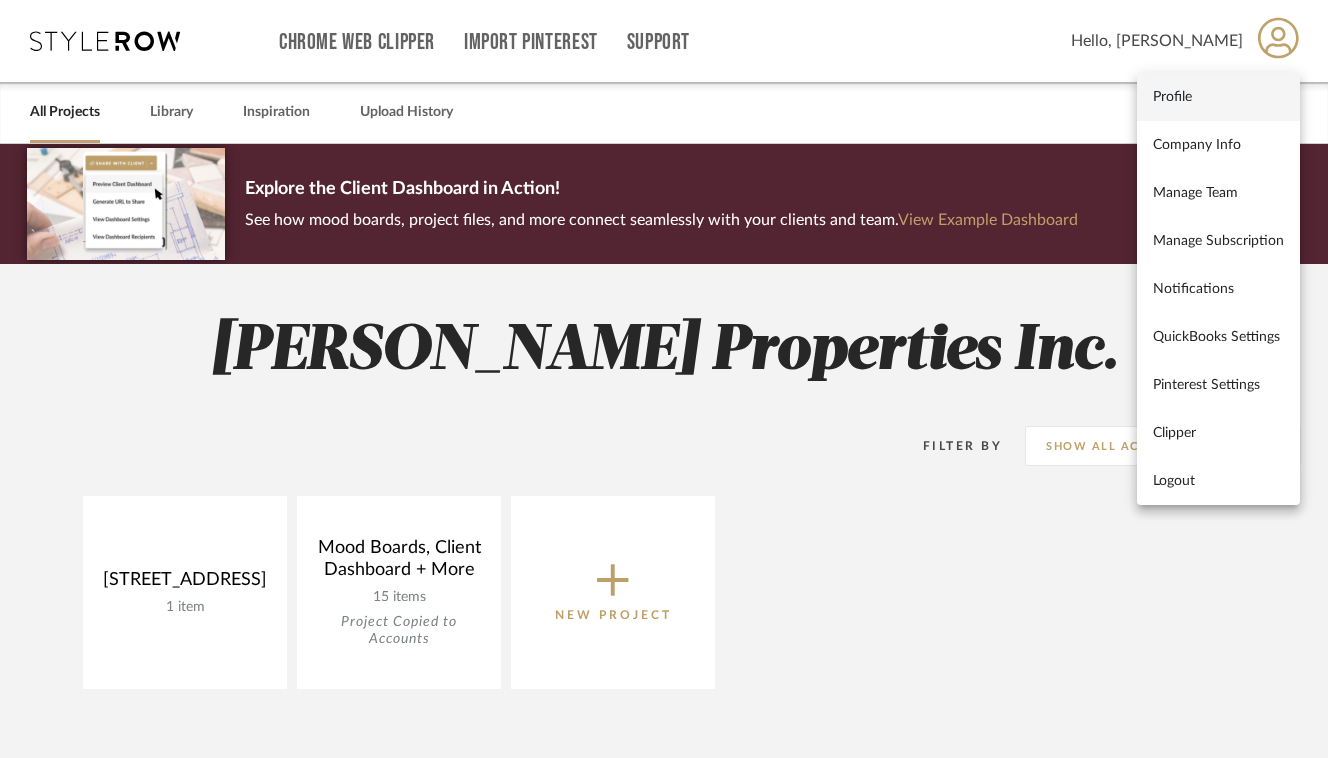 click on "Profile" at bounding box center (1218, 96) 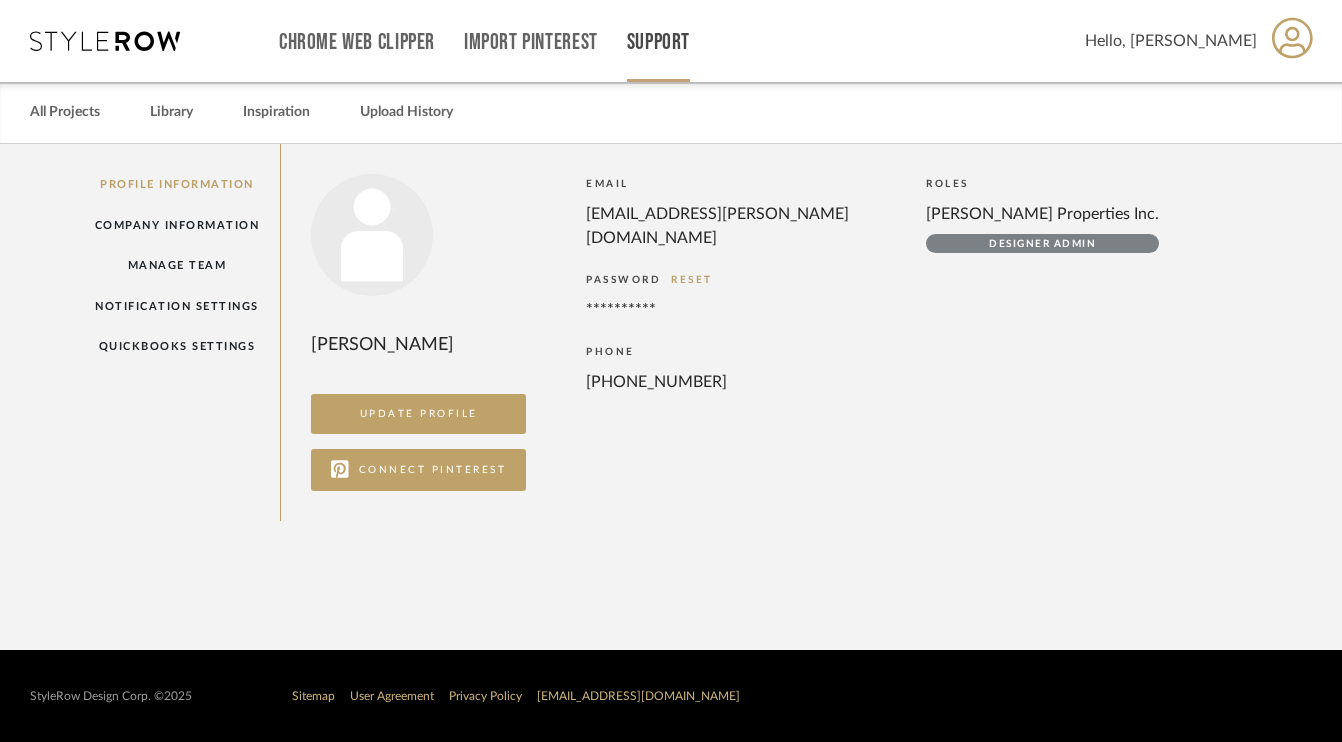 click on "Support" at bounding box center (658, 42) 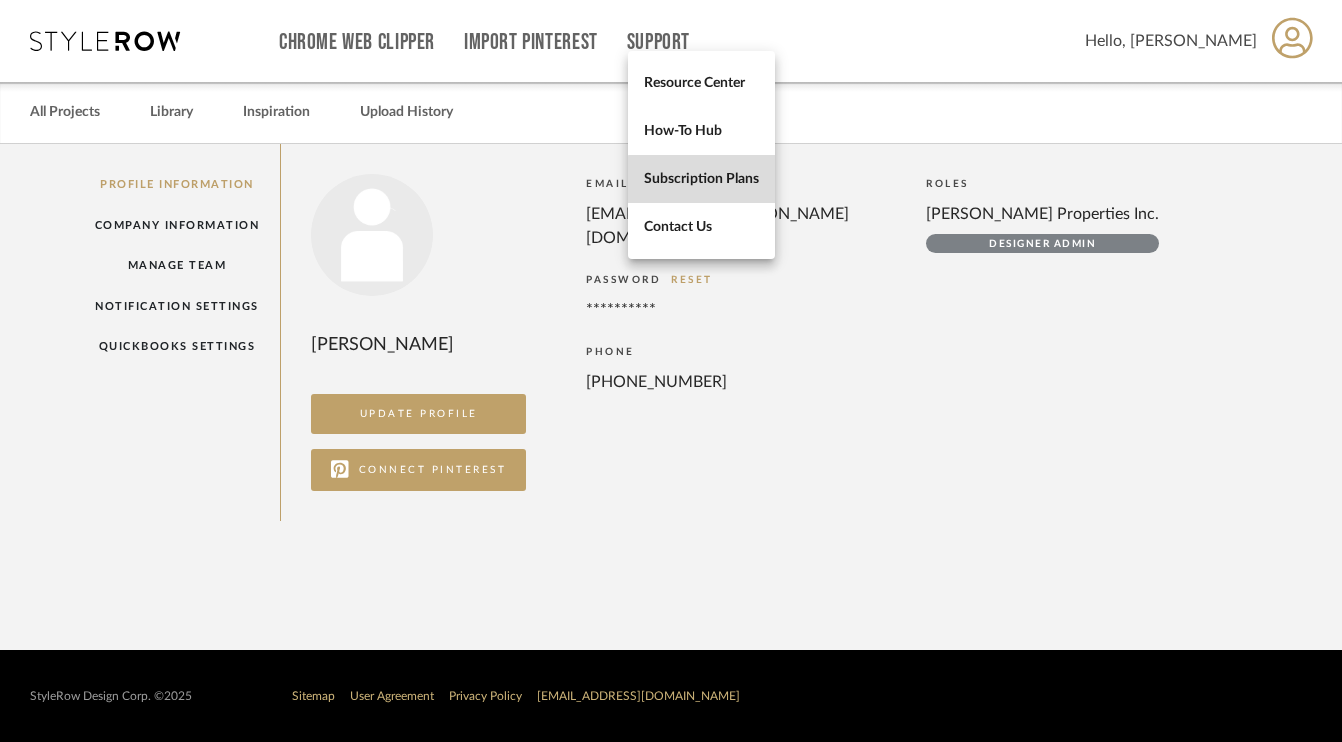 click on "Subscription Plans" at bounding box center [701, 178] 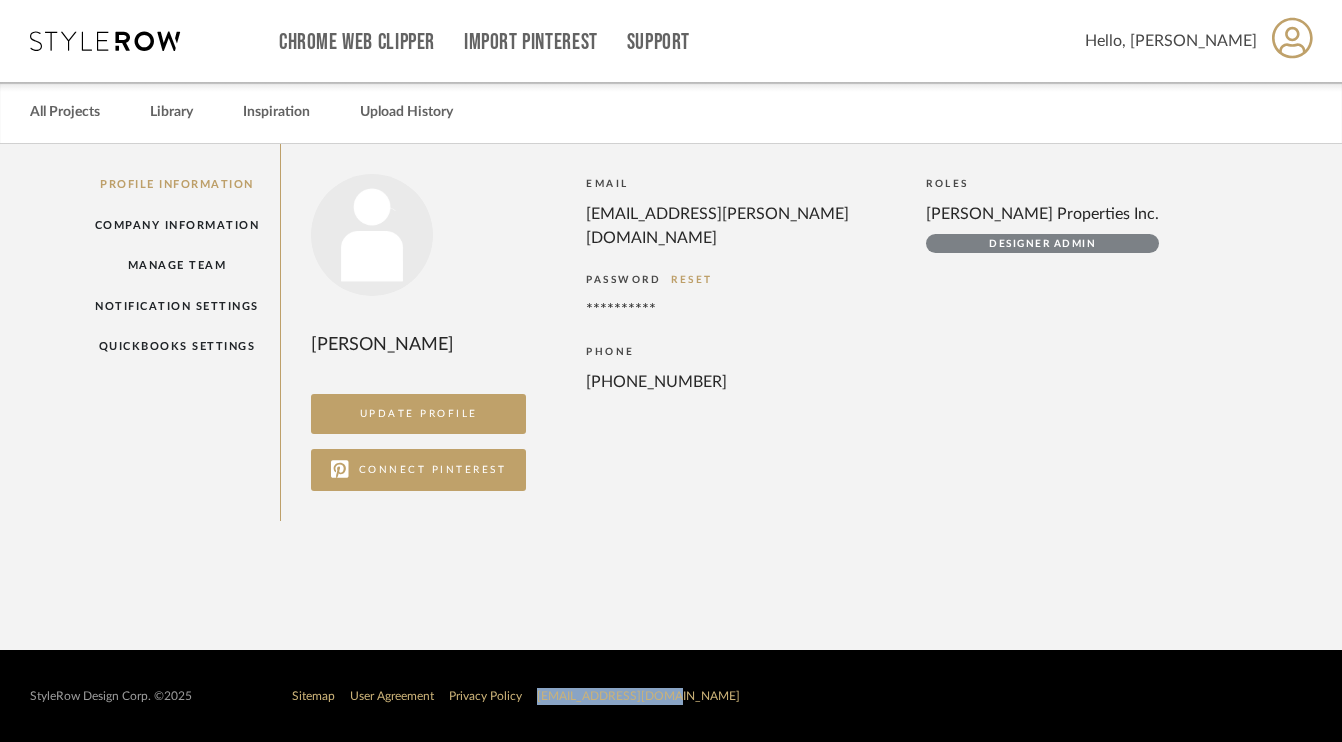 drag, startPoint x: 664, startPoint y: 697, endPoint x: 537, endPoint y: 694, distance: 127.03543 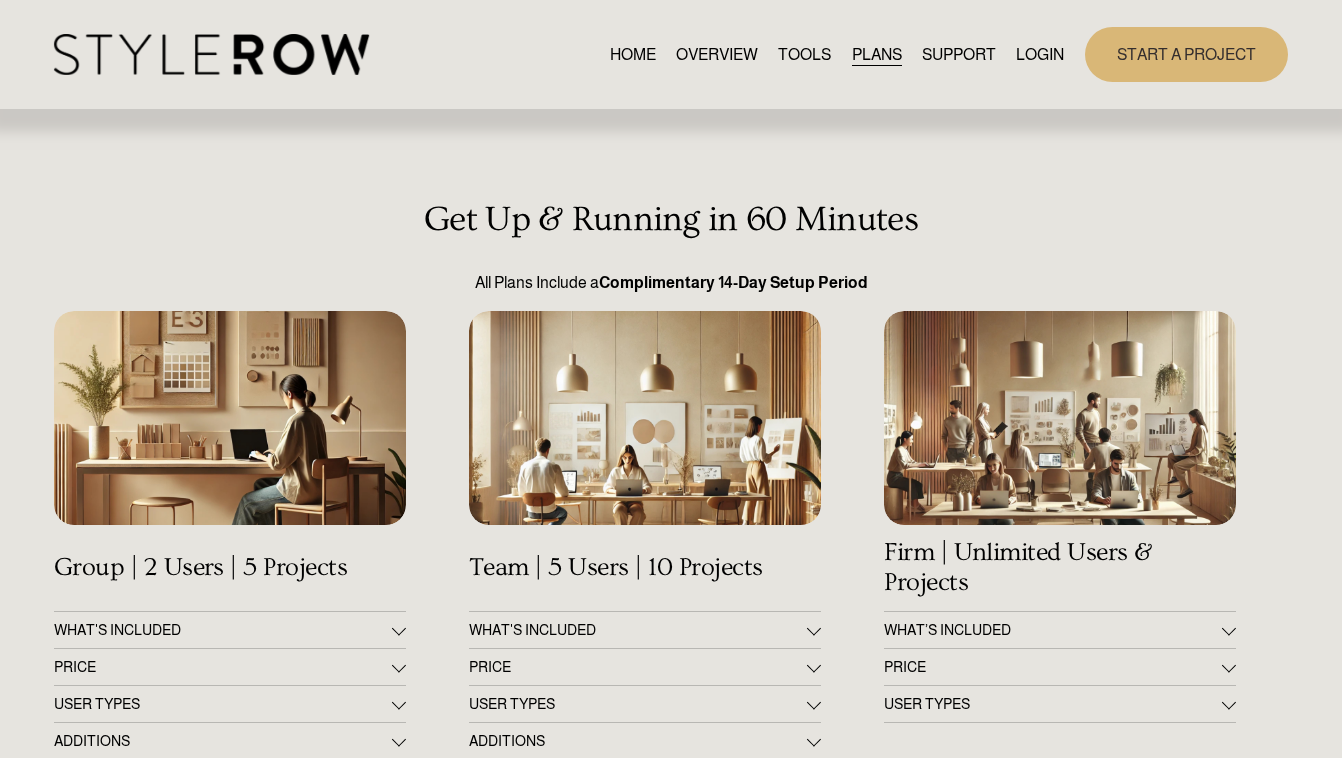 scroll, scrollTop: 0, scrollLeft: 0, axis: both 